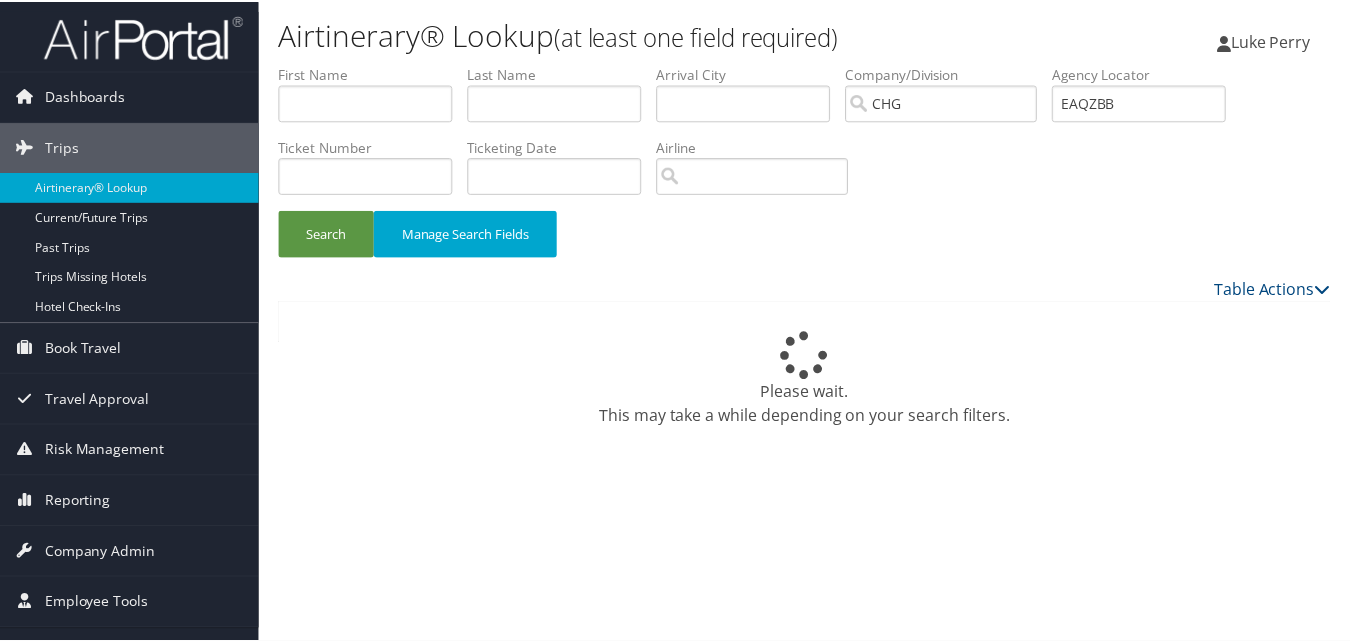 scroll, scrollTop: 0, scrollLeft: 0, axis: both 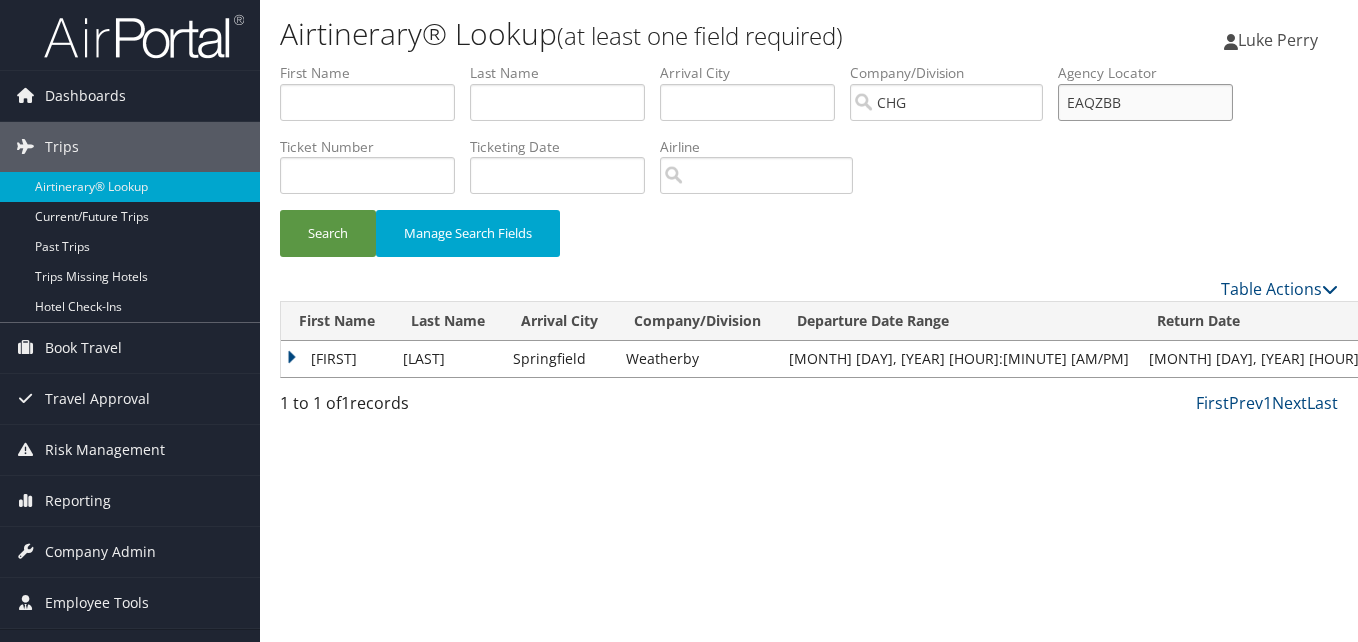drag, startPoint x: 1117, startPoint y: 105, endPoint x: 1035, endPoint y: 117, distance: 82.8734 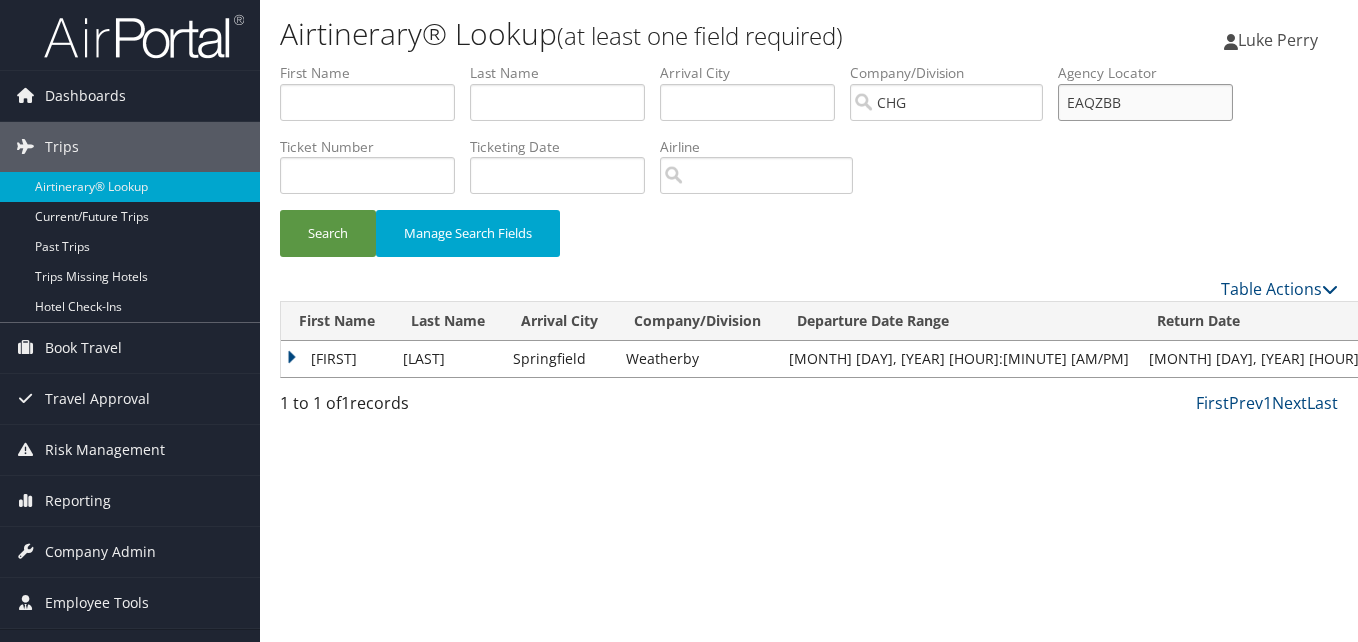 click on "First Name Last Name Departure City Arrival City Company/Division CHG Airport/City Code Departure Date Range Agency Locator EAQZBB Ticket Number Ticketing Date Invoice Number Flight Number Agent Name Air Confirmation Hotel Confirmation Credit Card - Last 4 Digits Airline Car Rental Chain Hotel Chain Rail Vendor Authorization Billable Client Code Cost Center Department Explanation Manager ID Project Purpose Region Traveler ID" at bounding box center (809, 63) 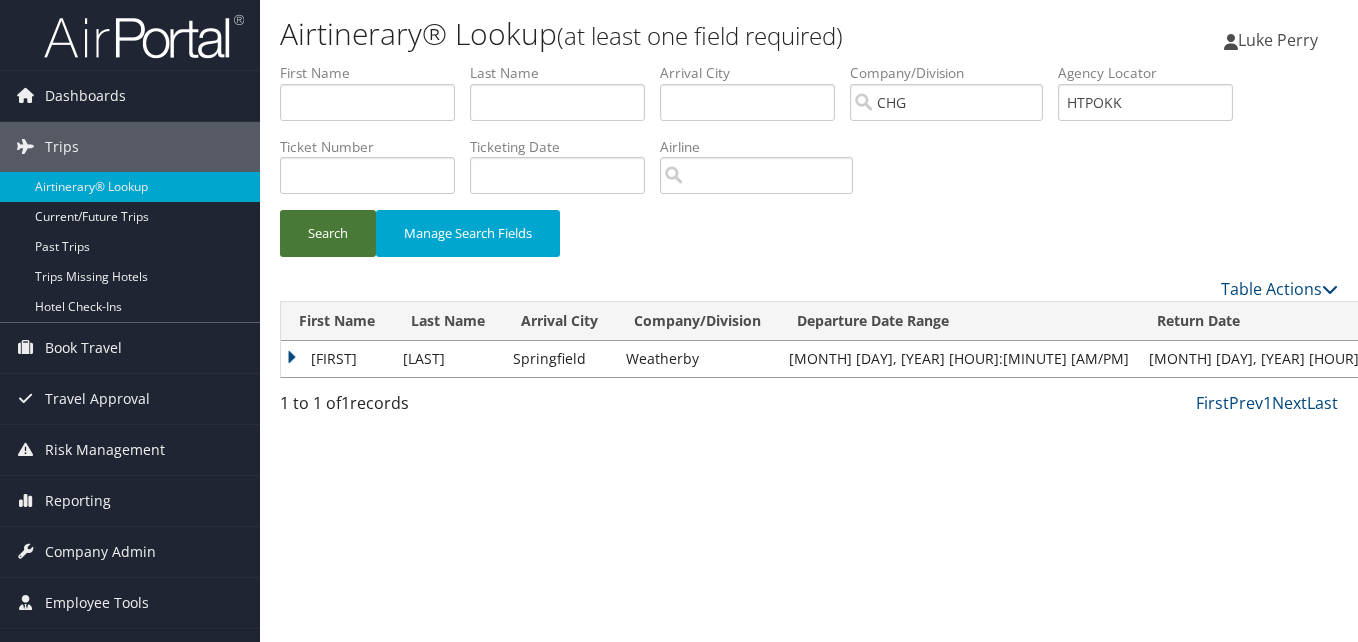 click on "Search" at bounding box center [328, 233] 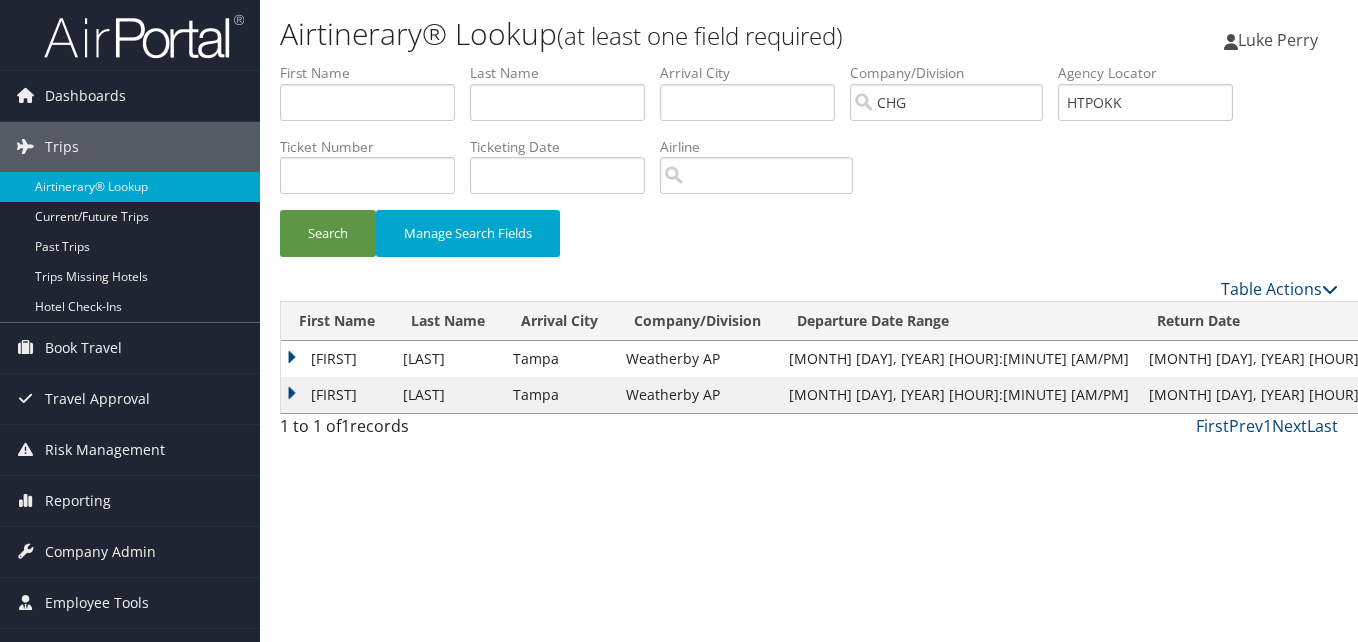 click on "Rolando" at bounding box center [337, 359] 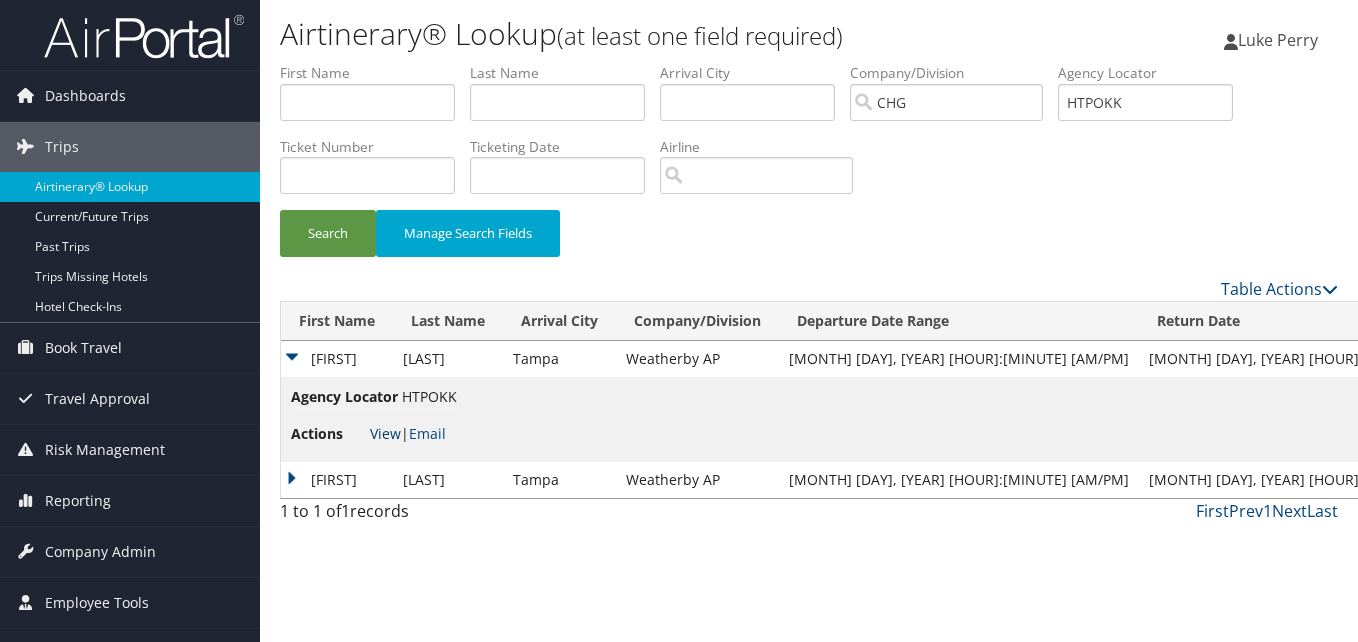 click on "View" at bounding box center (385, 433) 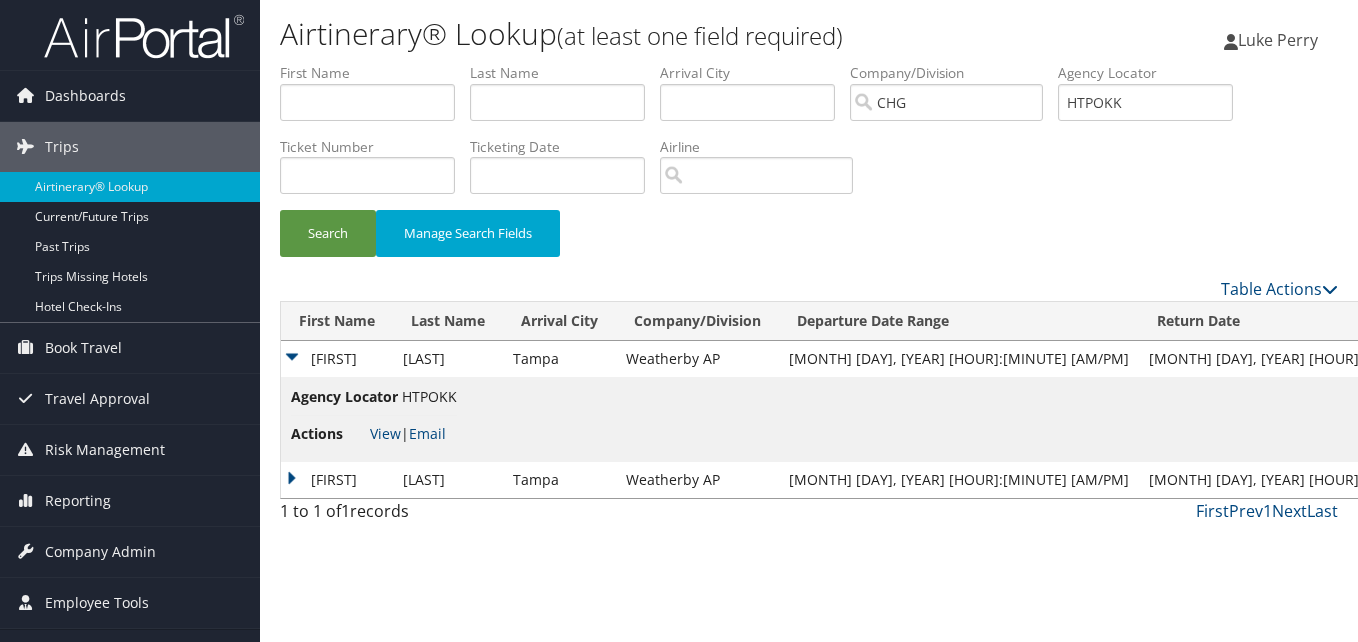 click on "Rolando" at bounding box center [337, 480] 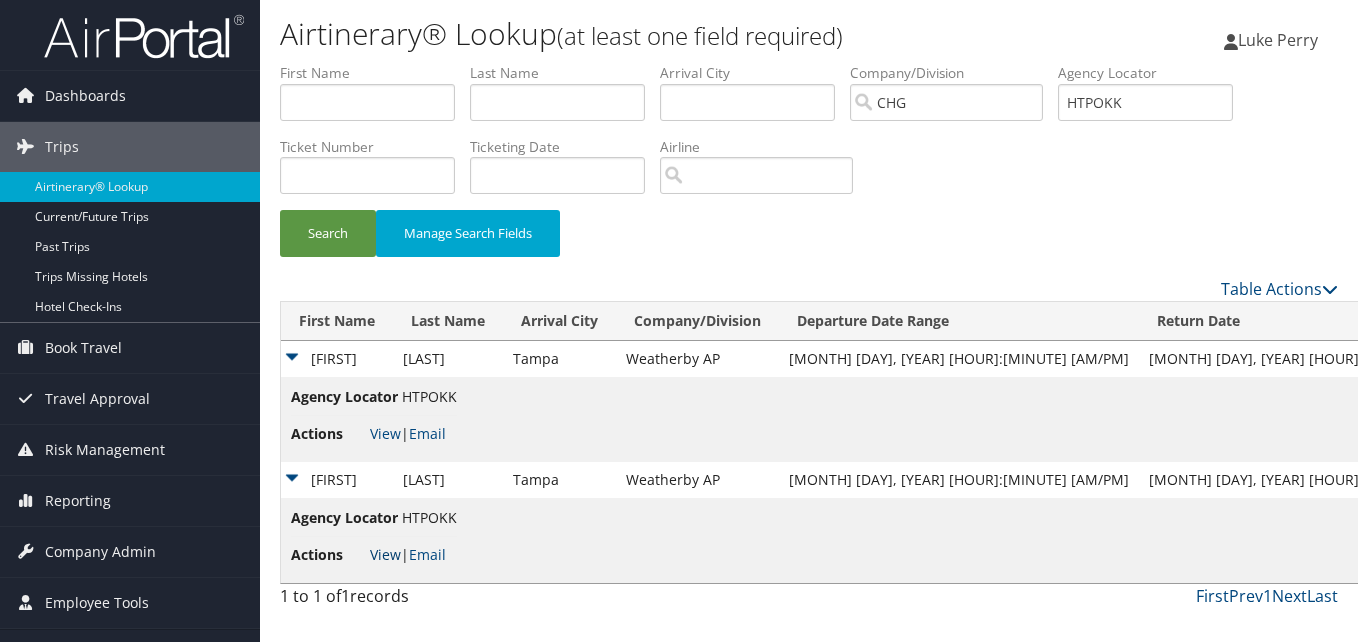 click on "View" at bounding box center [385, 554] 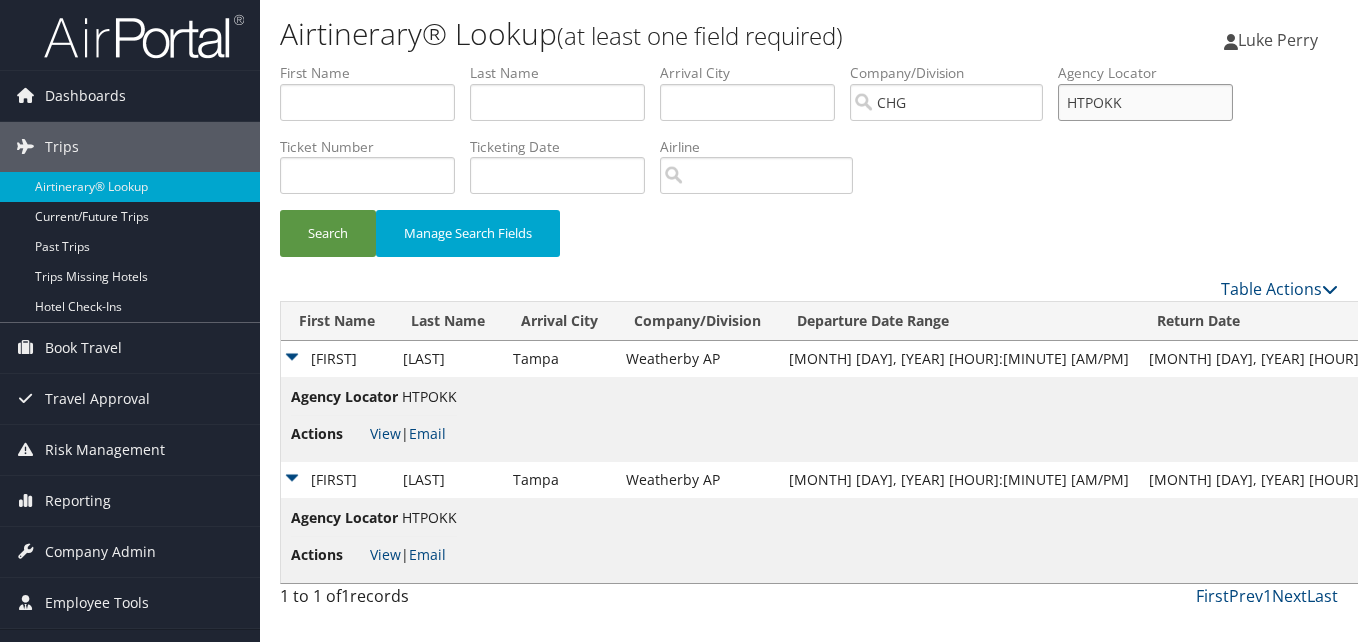 drag, startPoint x: 831, startPoint y: 61, endPoint x: 1311, endPoint y: 89, distance: 480.81598 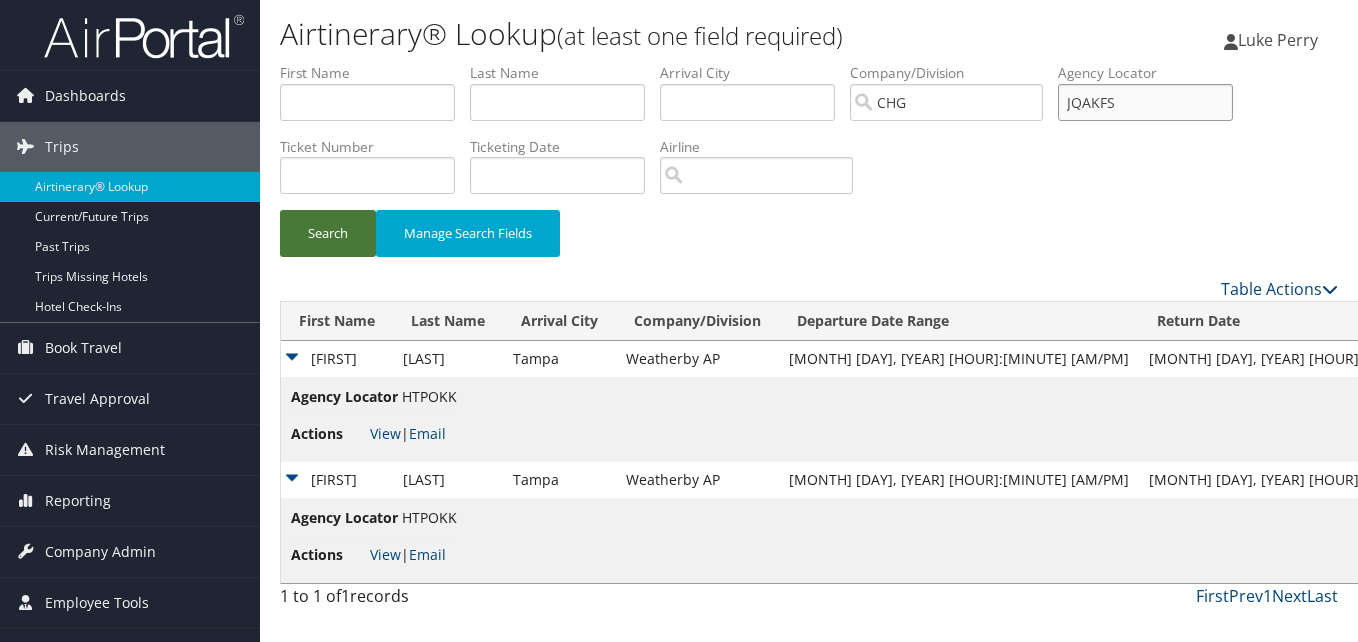 type on "JQAKFS" 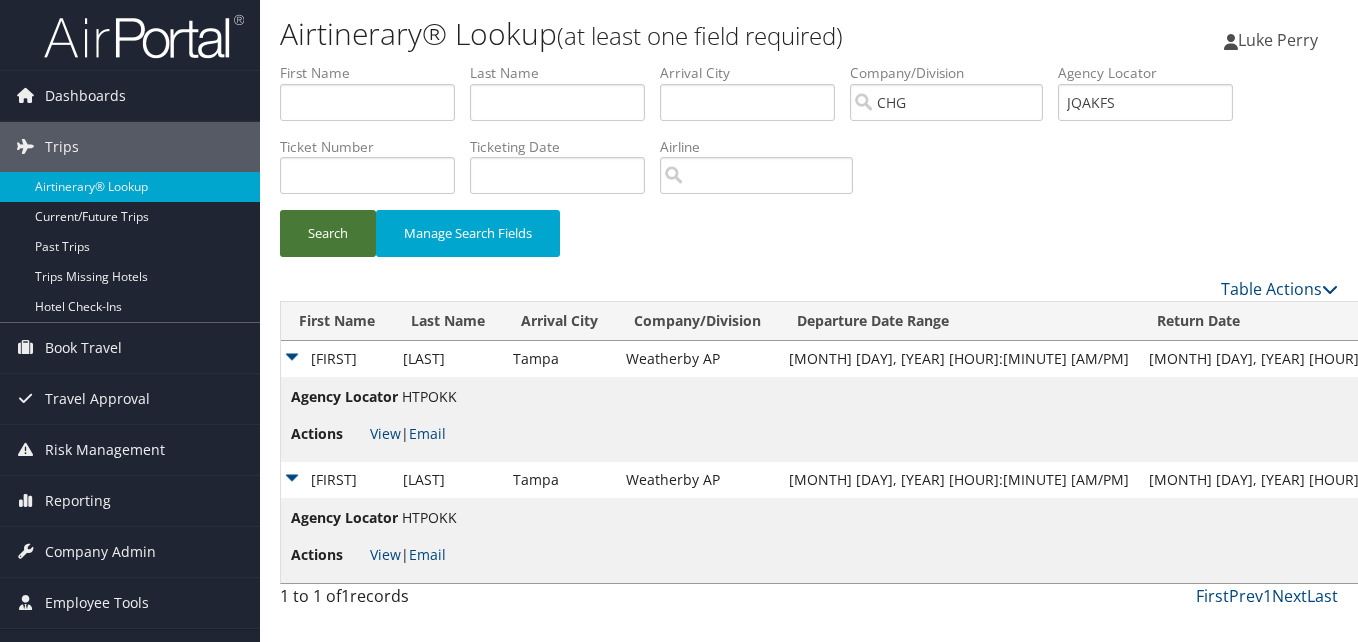 click on "Search" at bounding box center [328, 233] 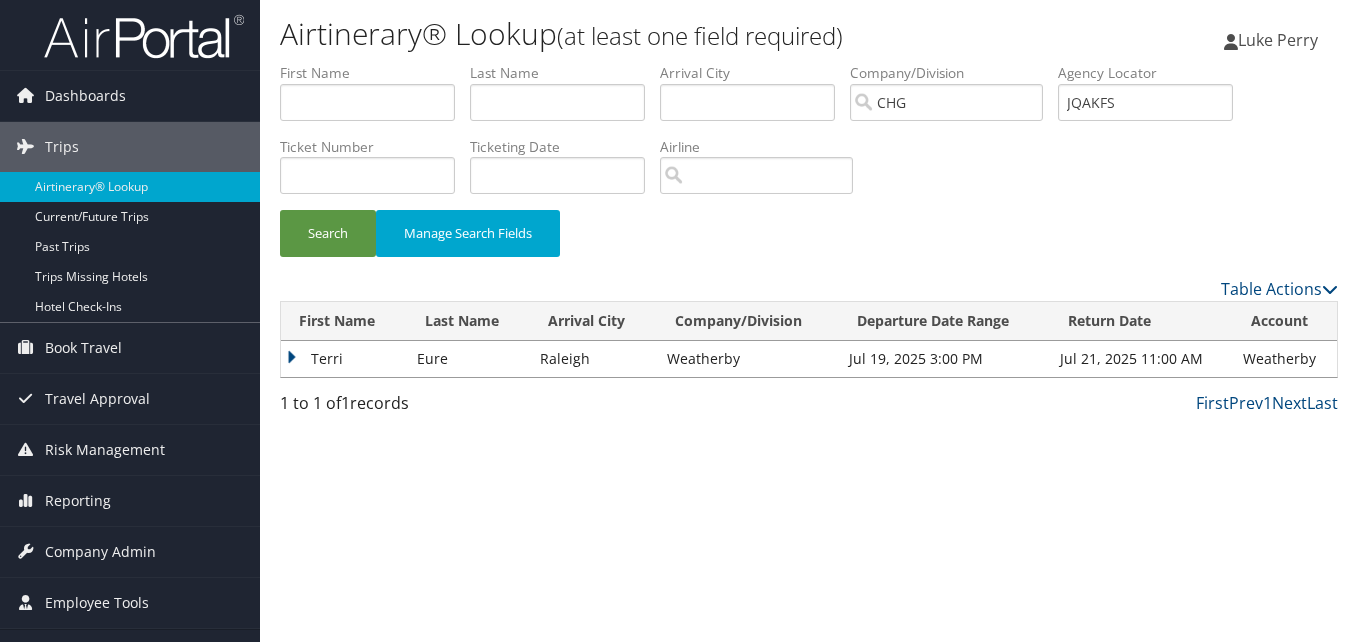 click on "Terri" at bounding box center (344, 359) 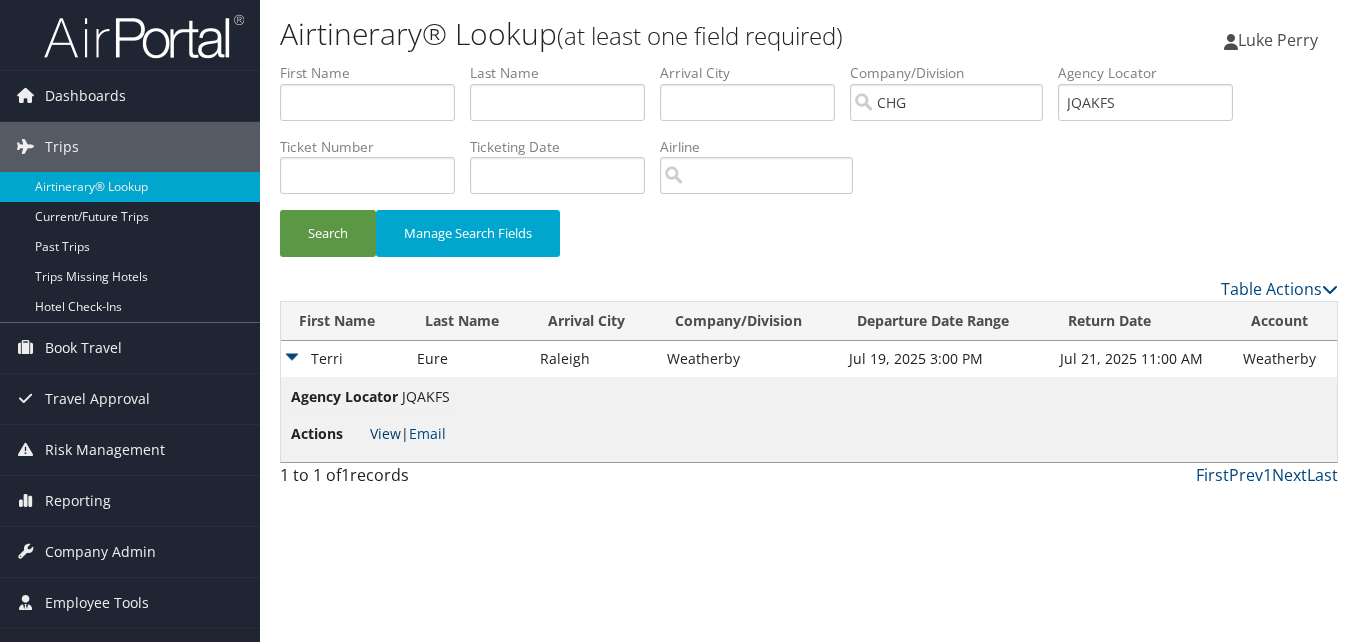 click on "View" at bounding box center (385, 433) 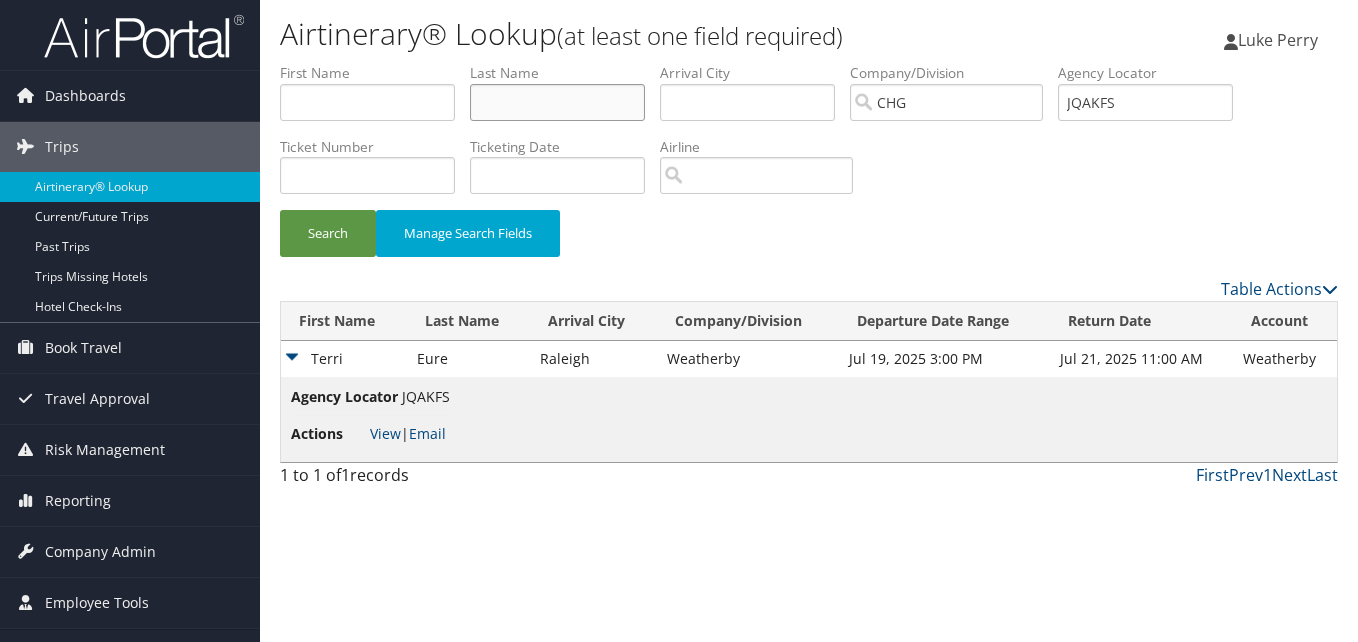 click at bounding box center (557, 102) 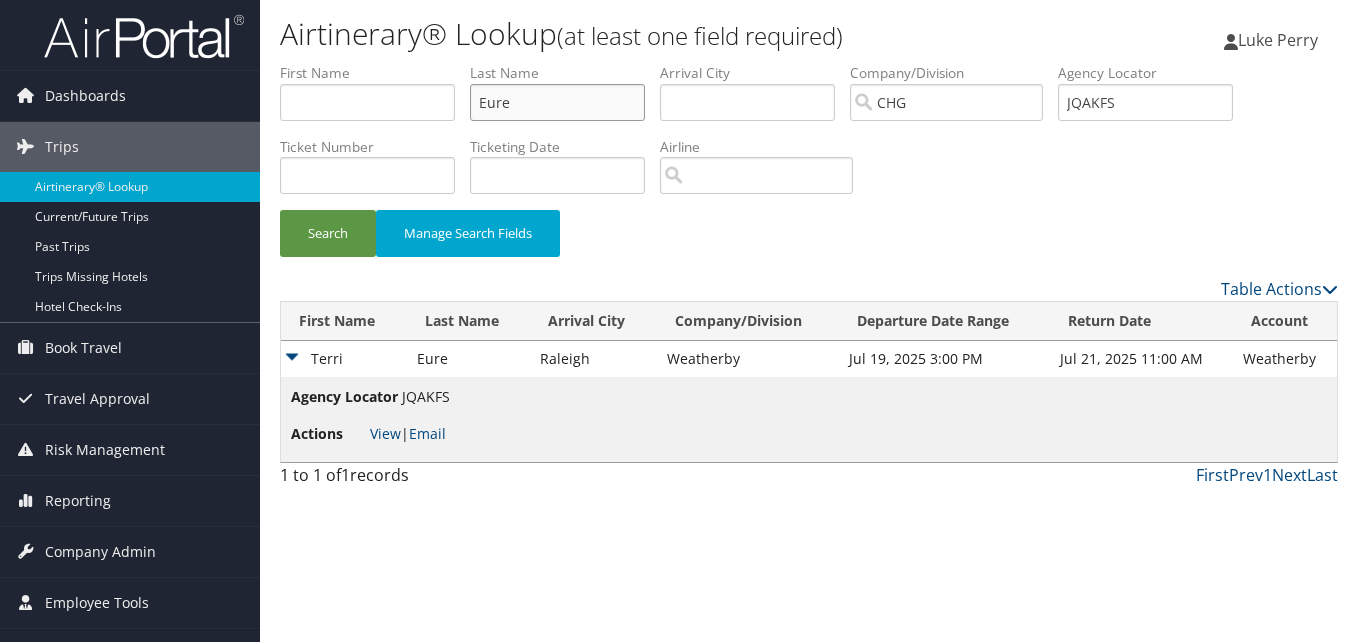 type on "Eure" 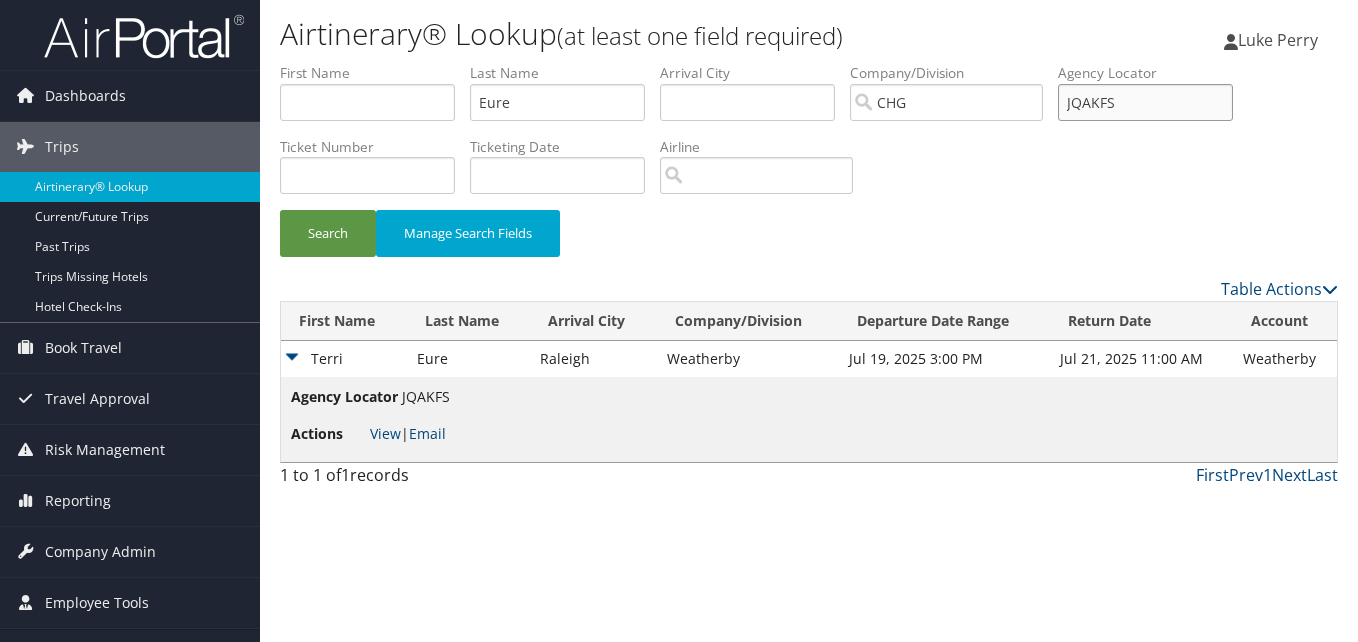 drag, startPoint x: 1153, startPoint y: 95, endPoint x: 1031, endPoint y: 95, distance: 122 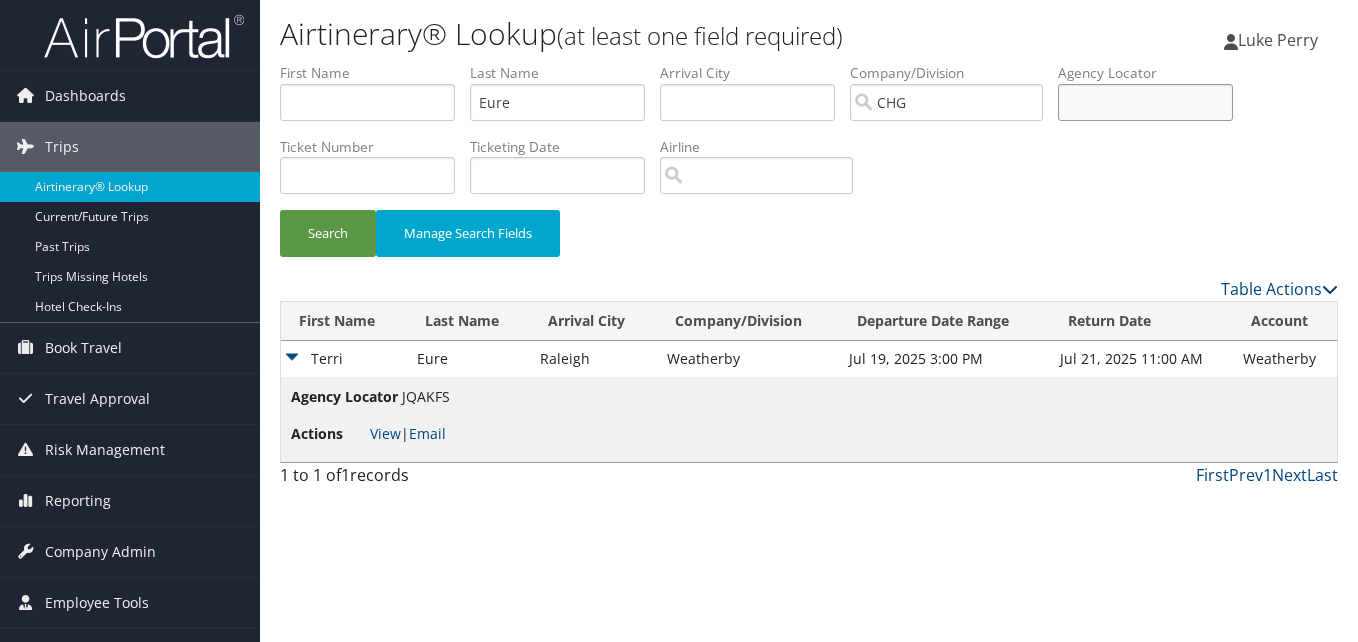 type 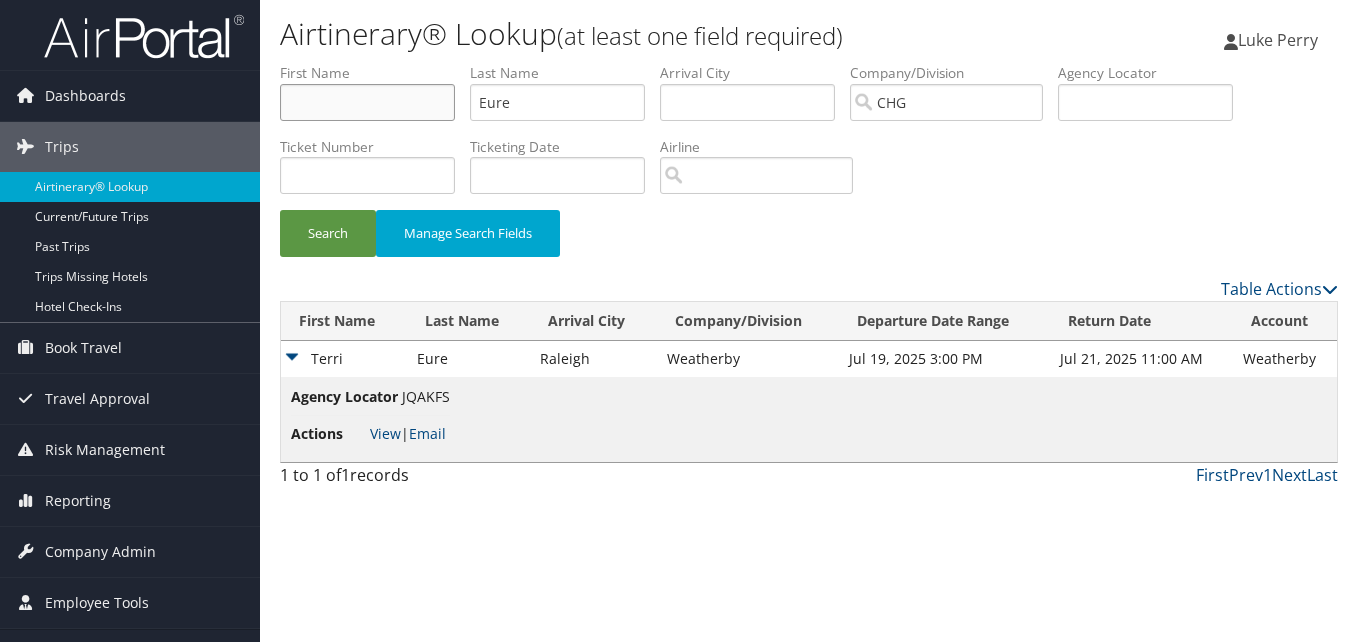 click at bounding box center [367, 102] 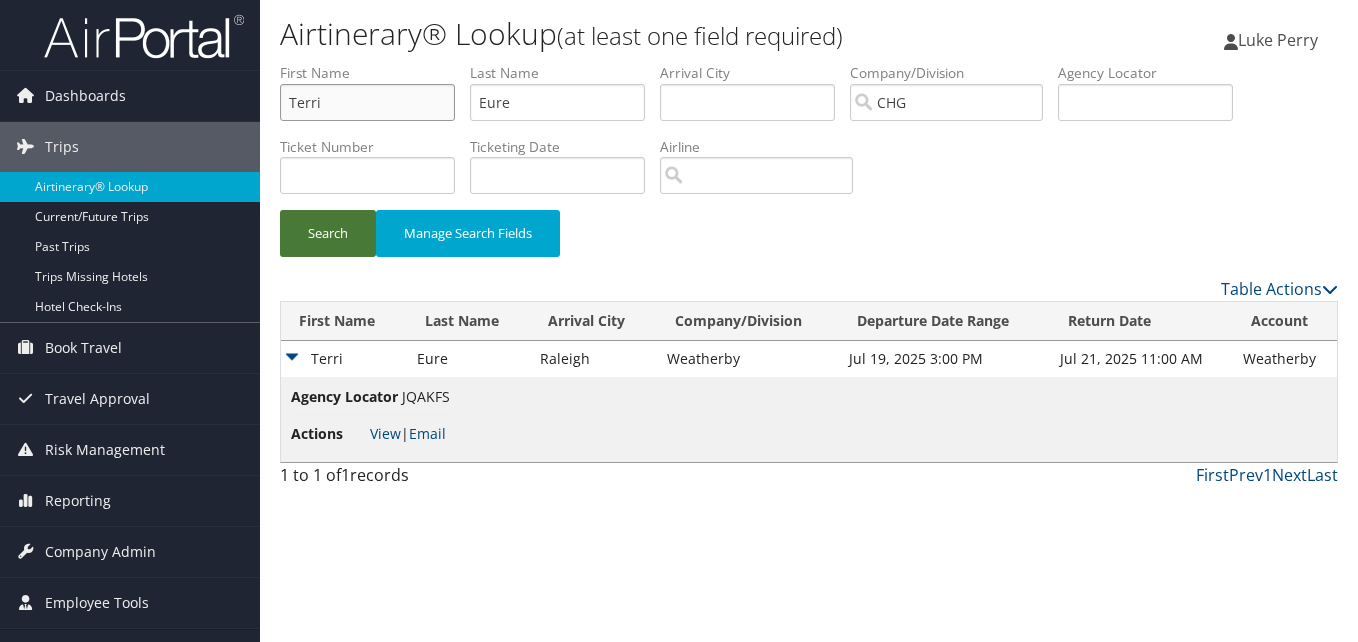 type on "Terri" 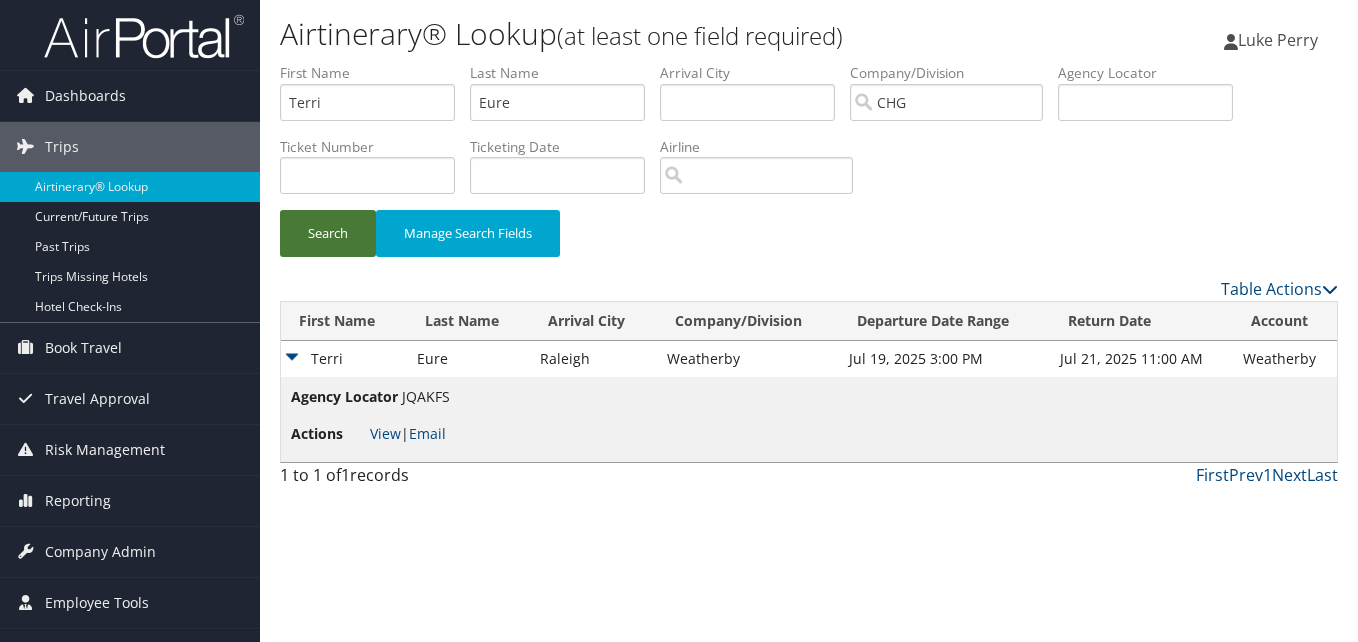 click on "Search" at bounding box center (328, 233) 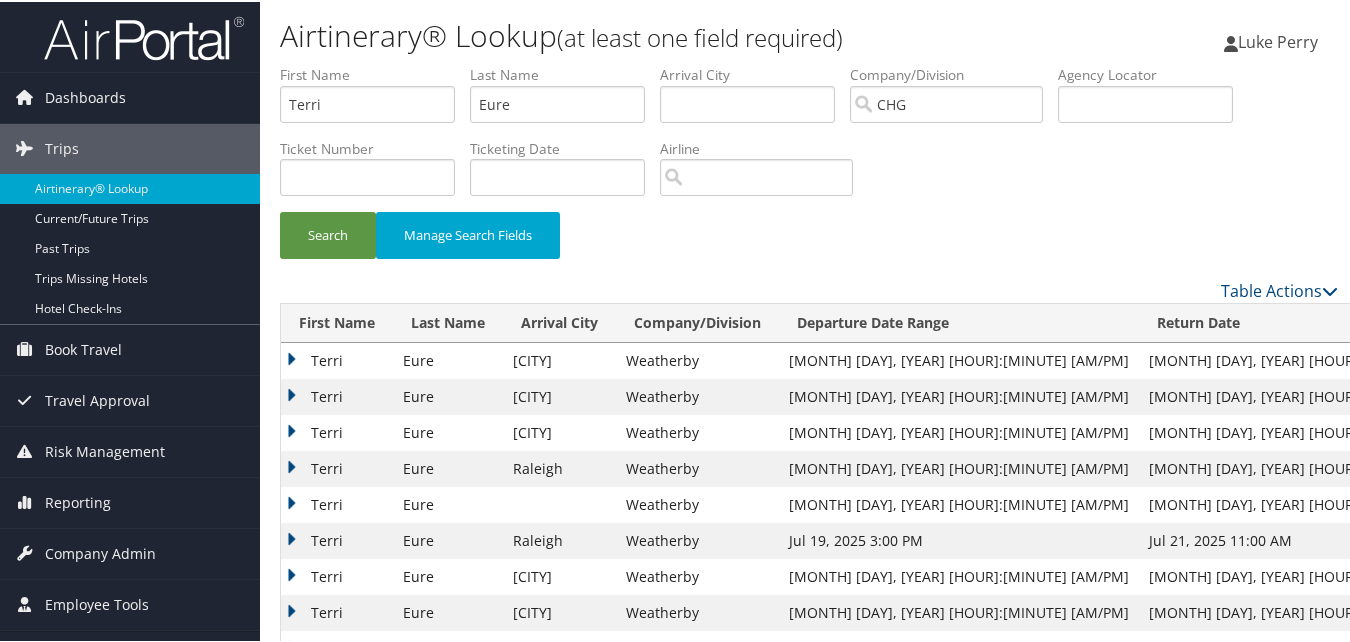 scroll, scrollTop: 94, scrollLeft: 0, axis: vertical 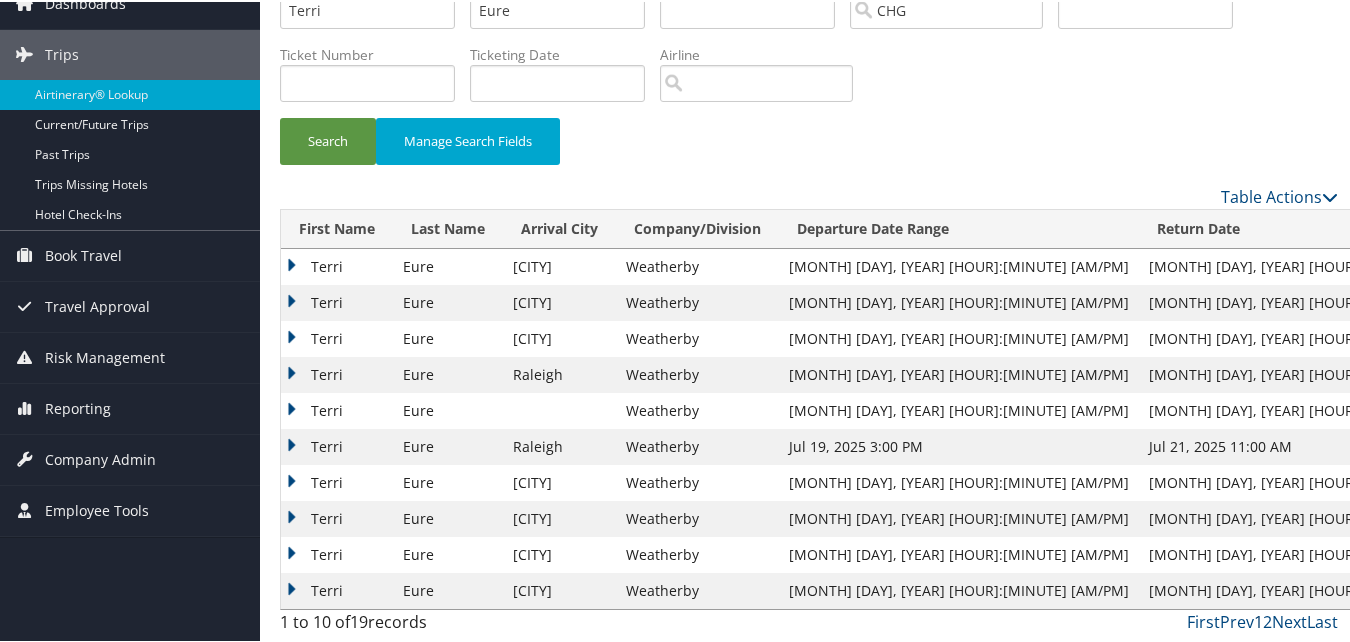click on "1" at bounding box center [1258, 620] 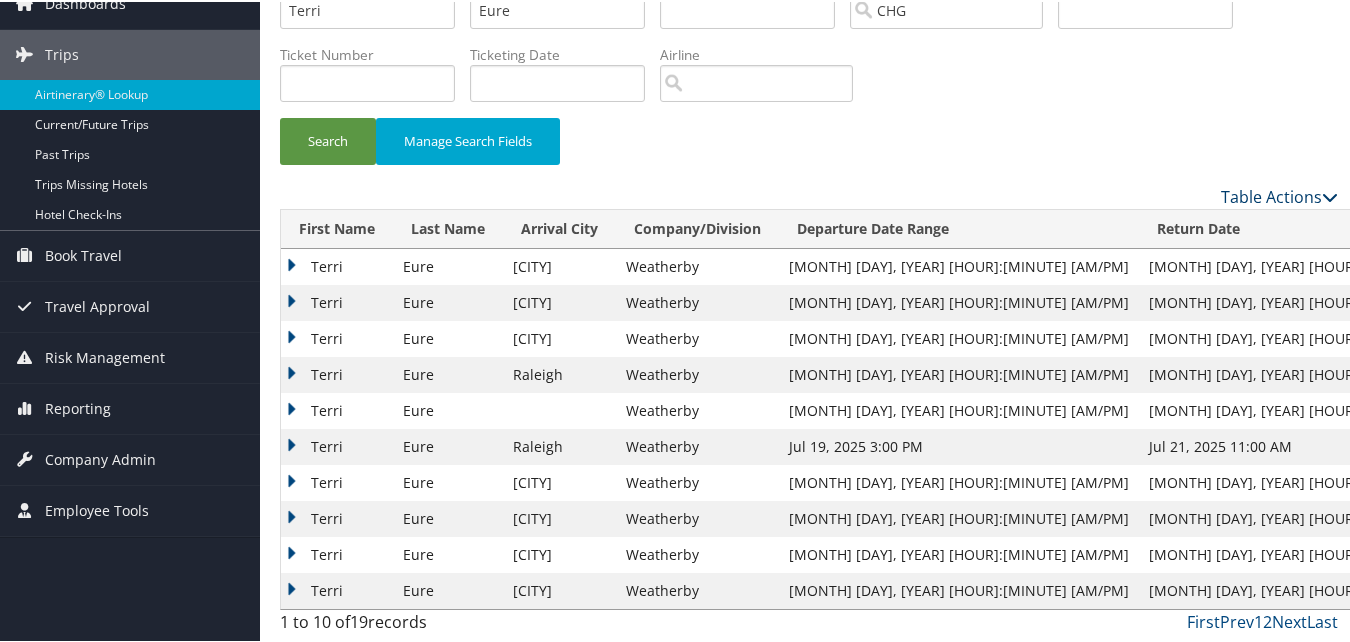 click on "Table Actions" at bounding box center (1279, 195) 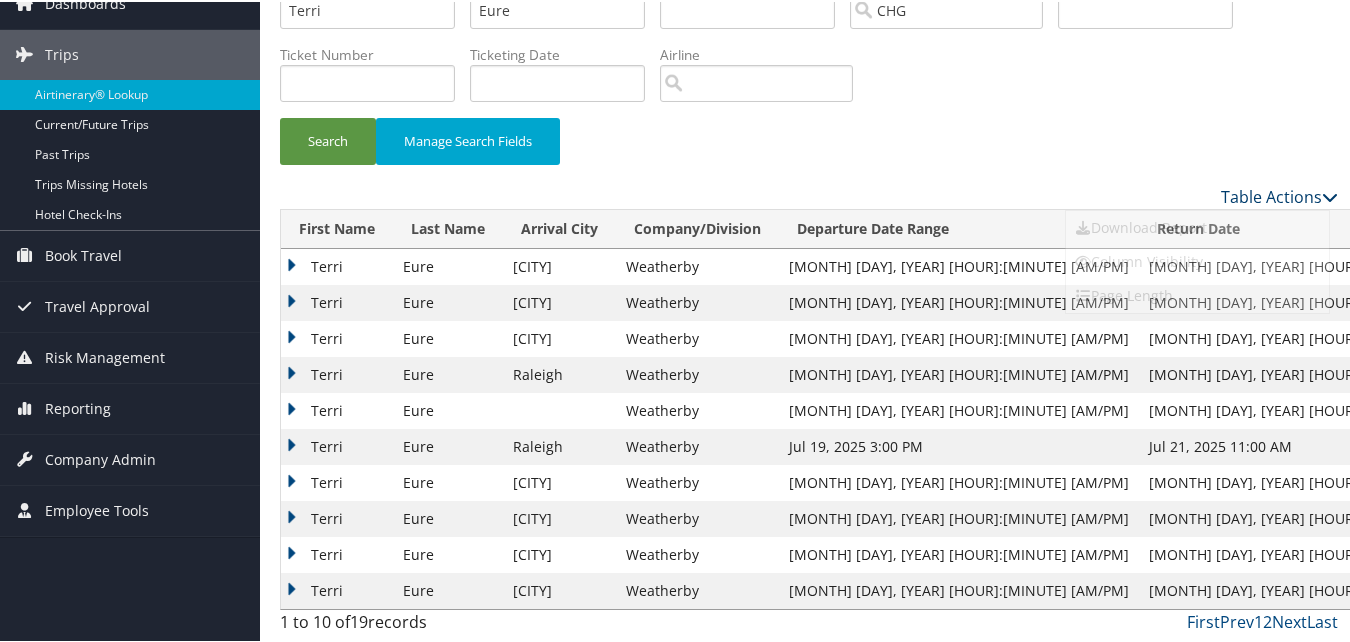 click at bounding box center [679, 321] 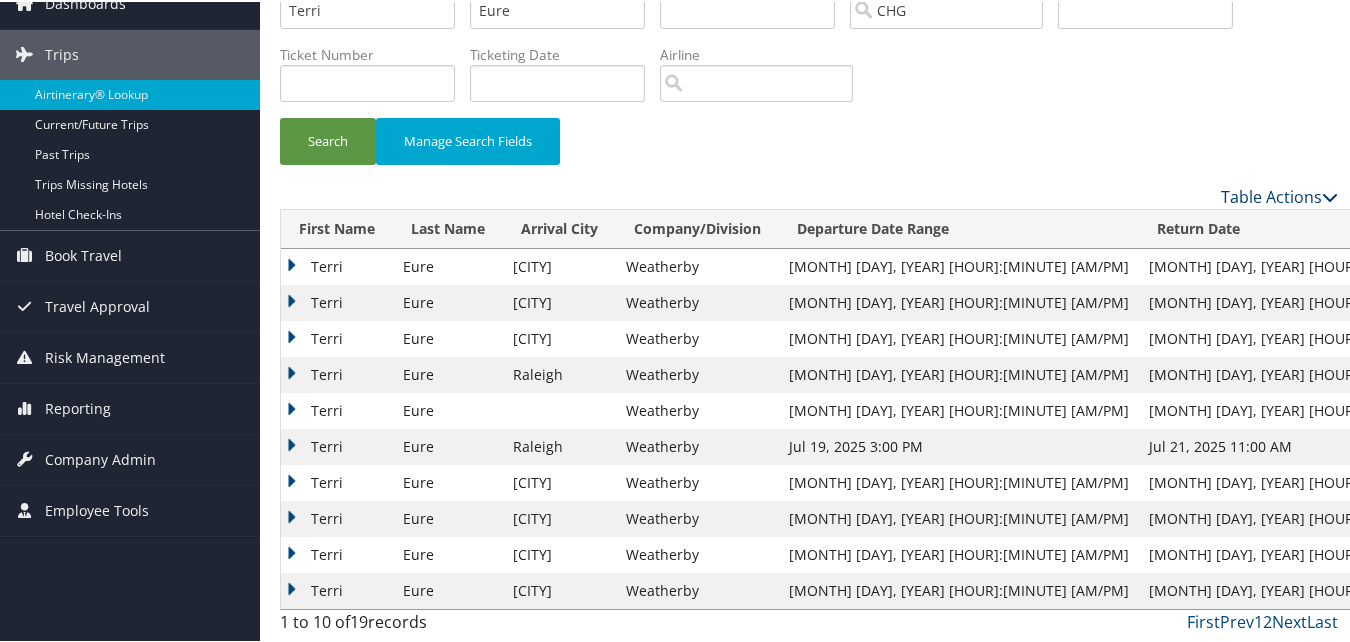 click on "Table Actions" at bounding box center (1279, 195) 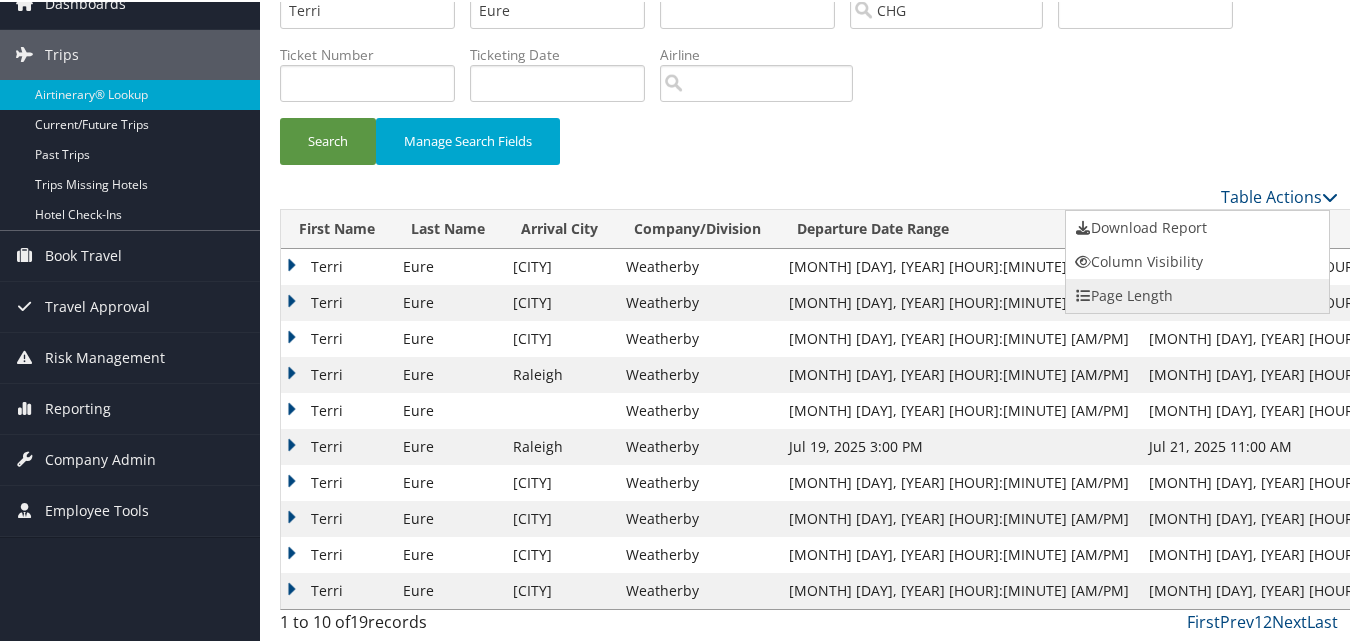 click on "Page Length" at bounding box center (1197, 294) 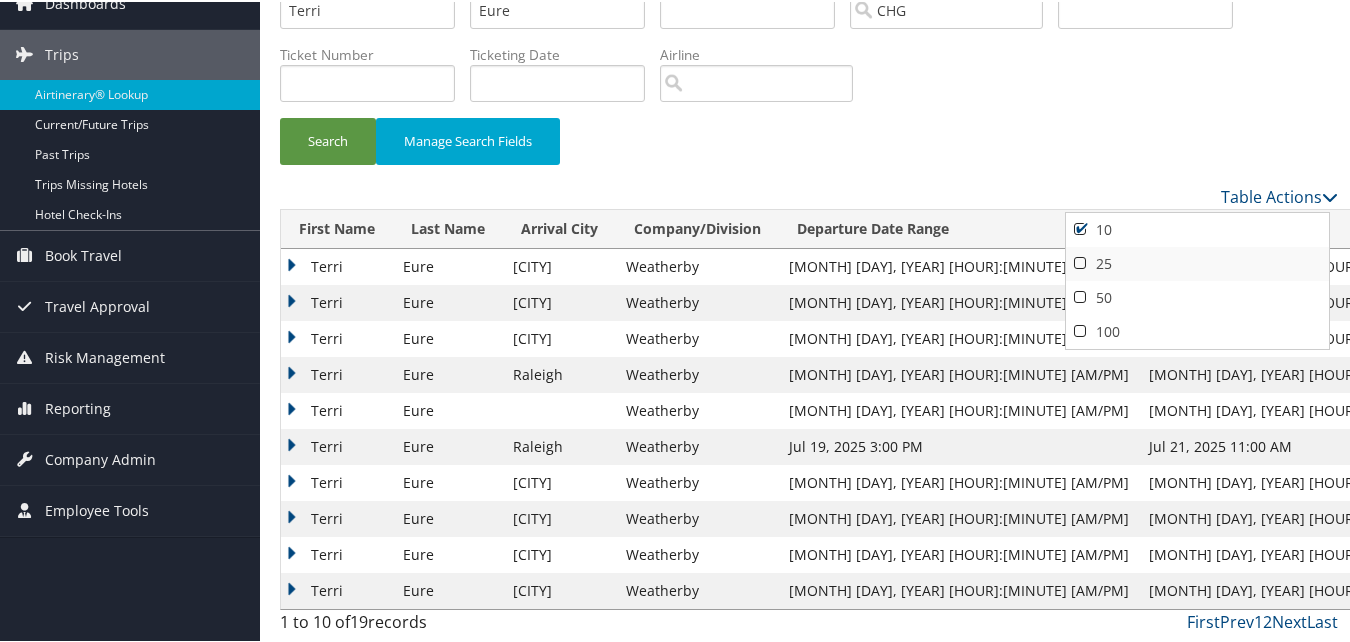 click on "25" at bounding box center [1197, 262] 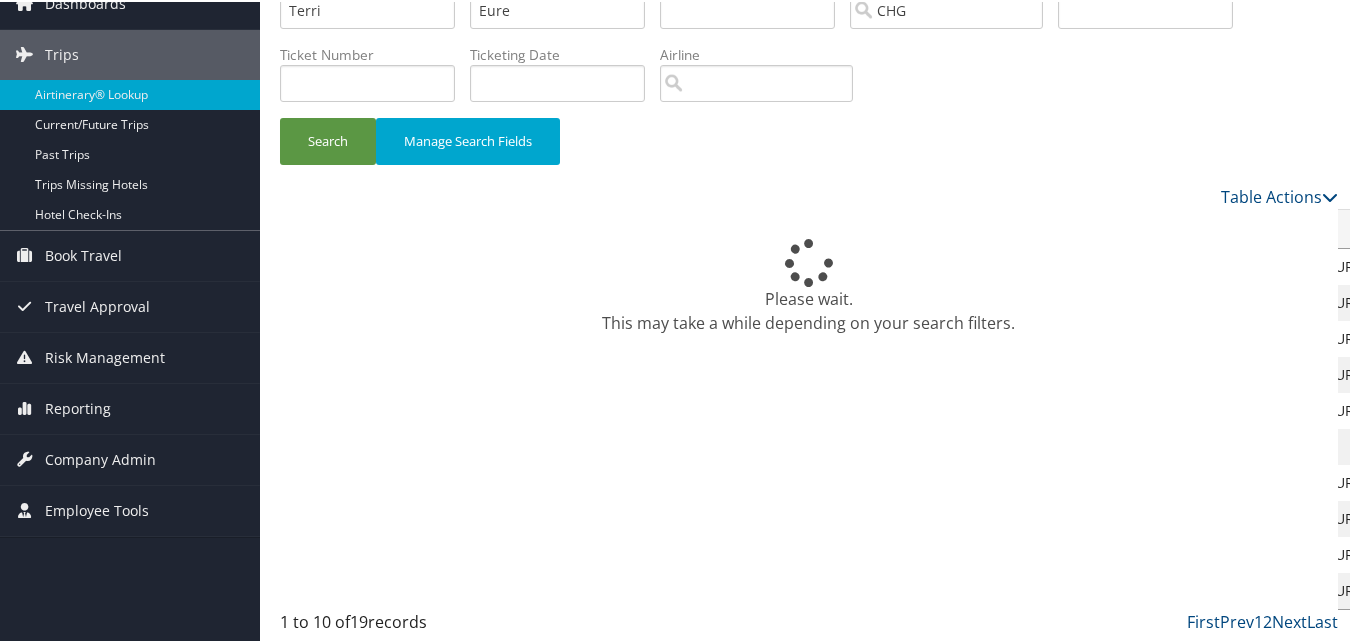 scroll, scrollTop: 0, scrollLeft: 0, axis: both 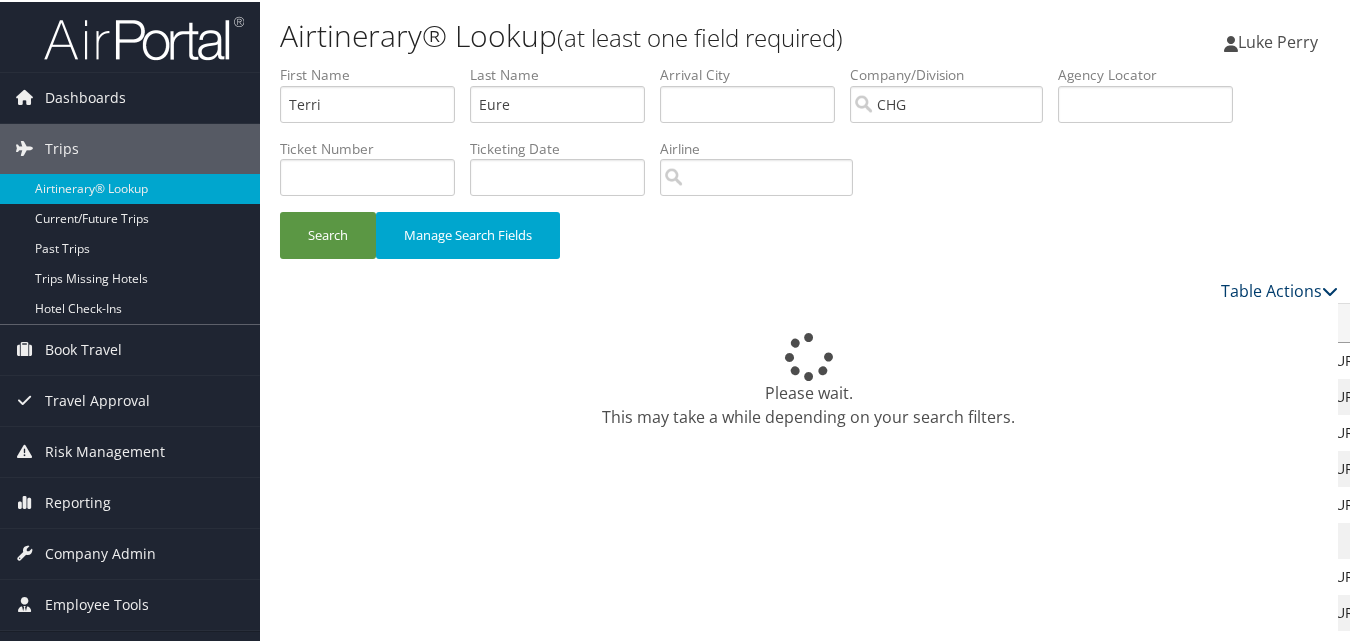 click on "Table Actions" at bounding box center (1279, 289) 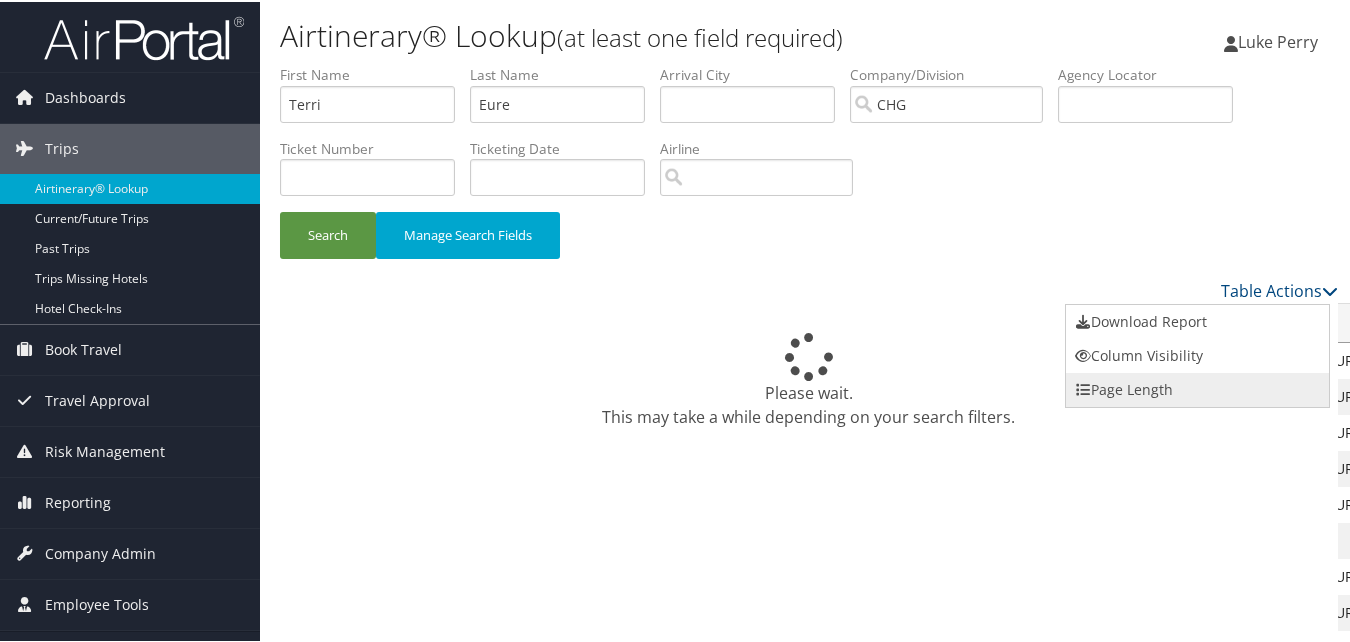 click on "Page Length" at bounding box center (1197, 388) 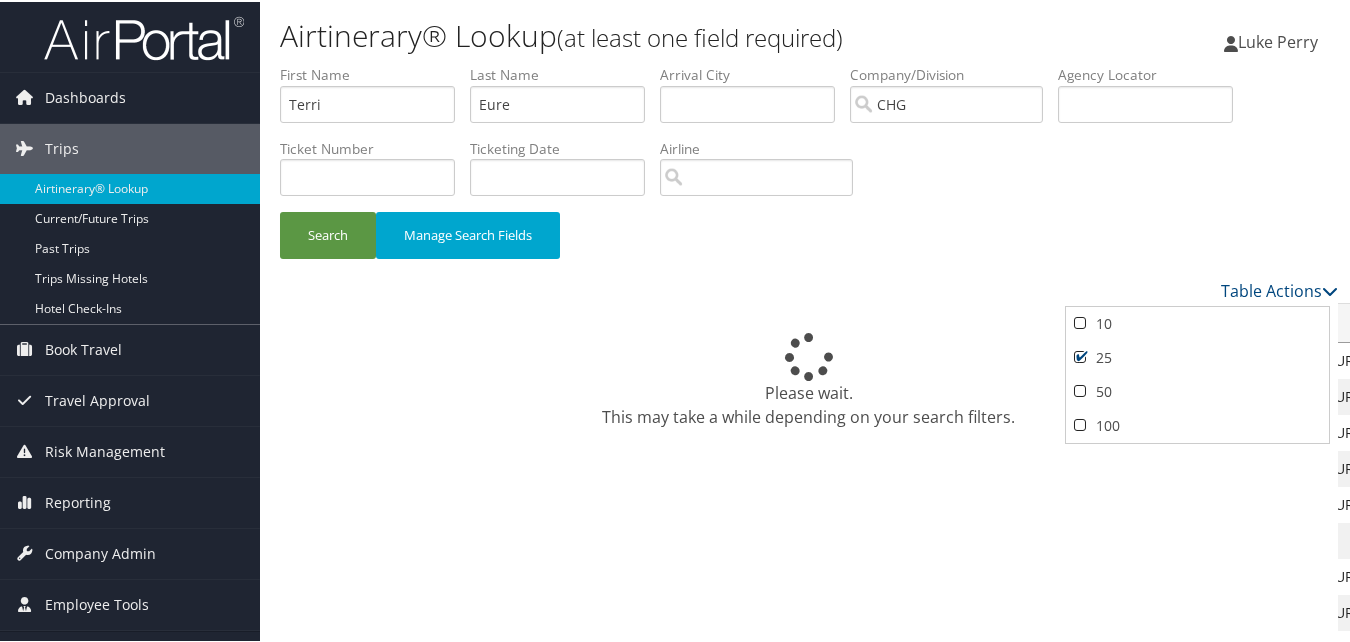 click at bounding box center [679, 321] 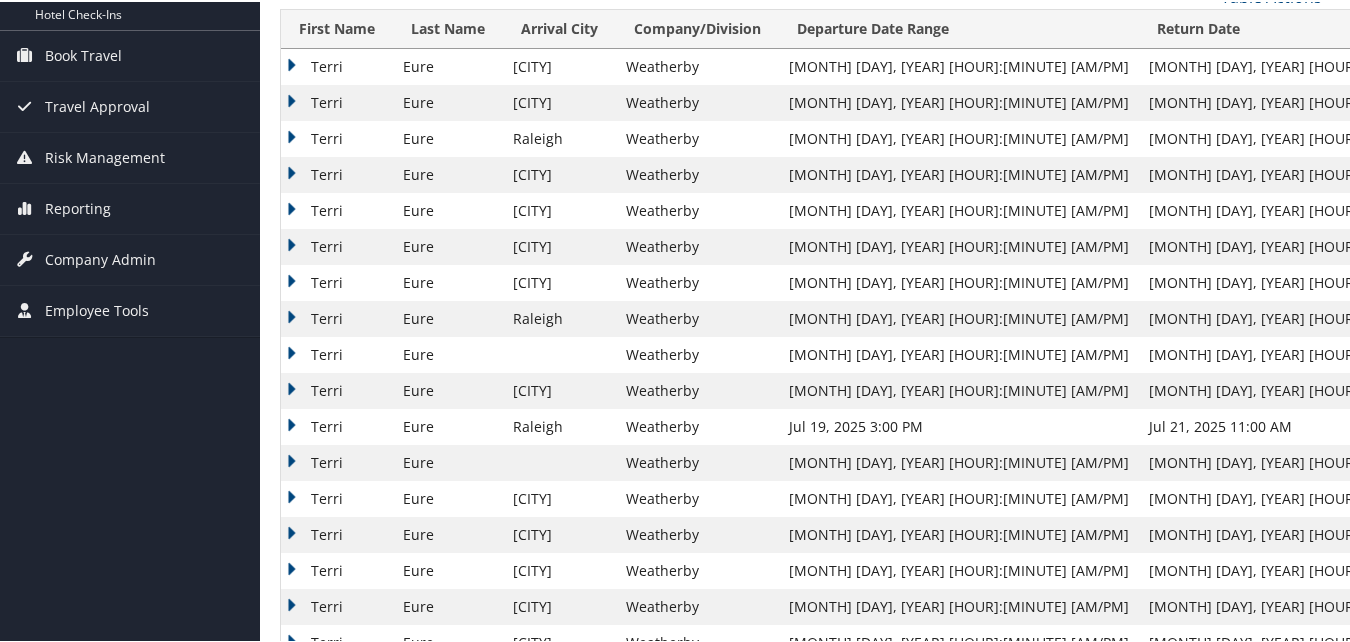 scroll, scrollTop: 18, scrollLeft: 0, axis: vertical 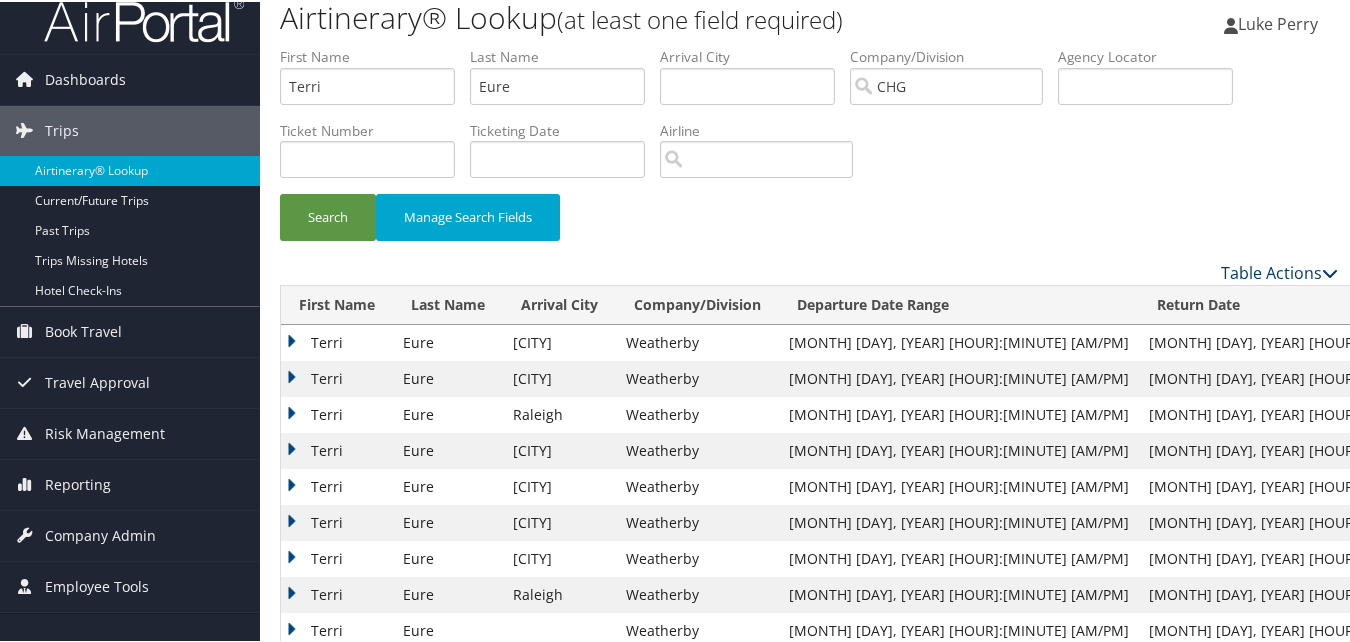 click on "Table Actions" at bounding box center [1279, 271] 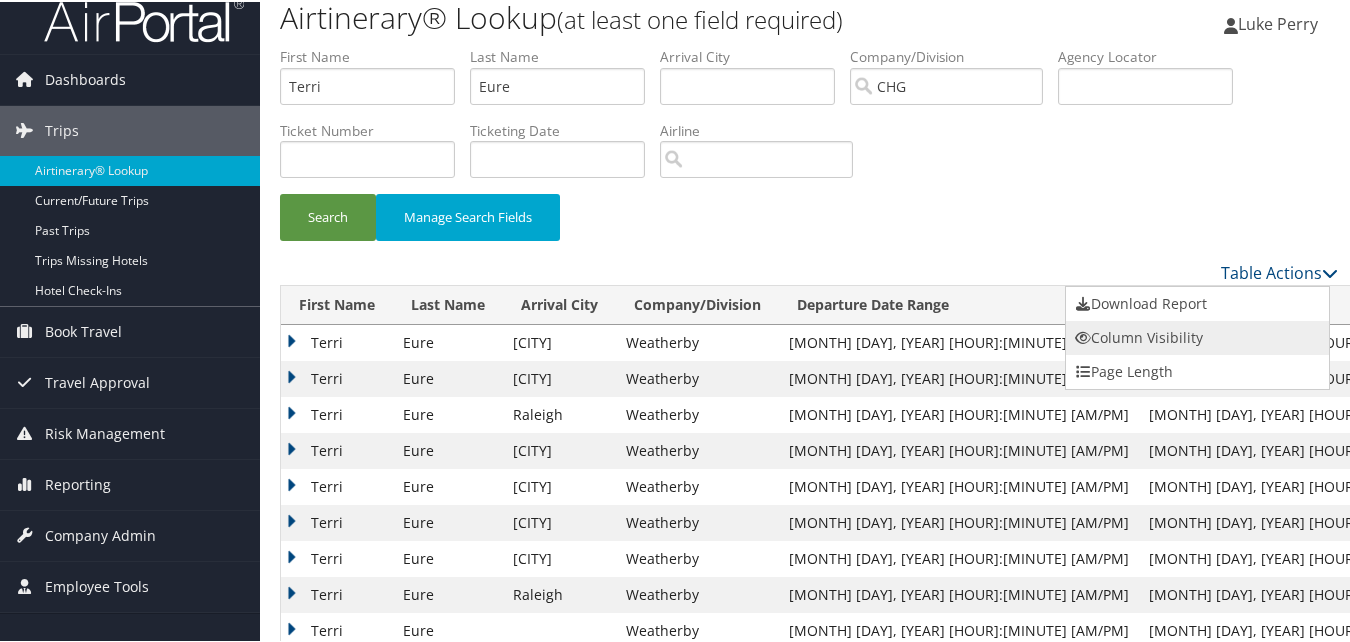click on "Column Visibility" at bounding box center (1197, 336) 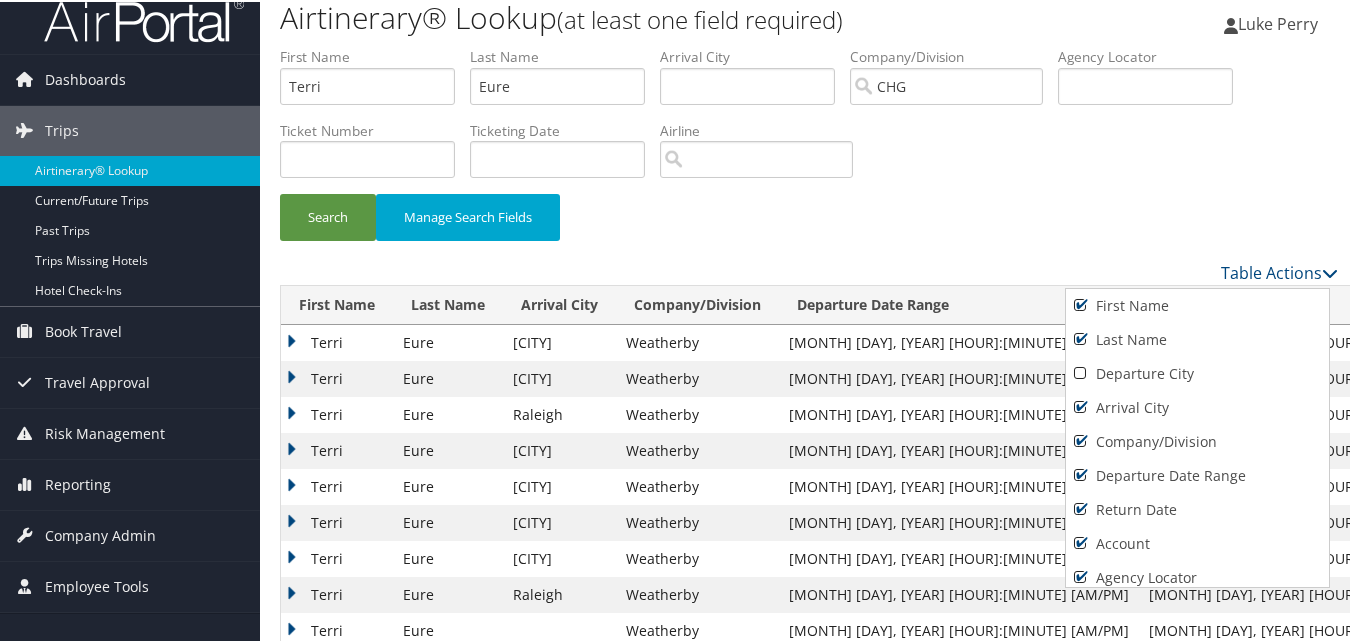 click at bounding box center (679, 321) 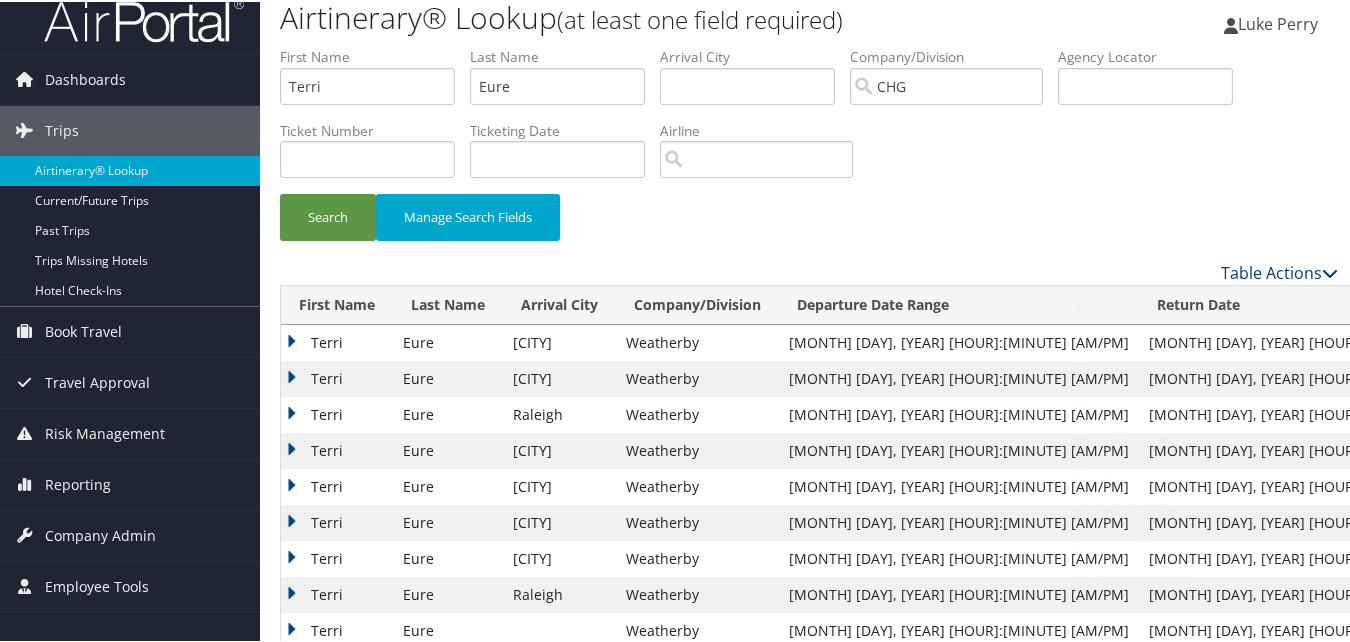click on "Table Actions" at bounding box center [1279, 271] 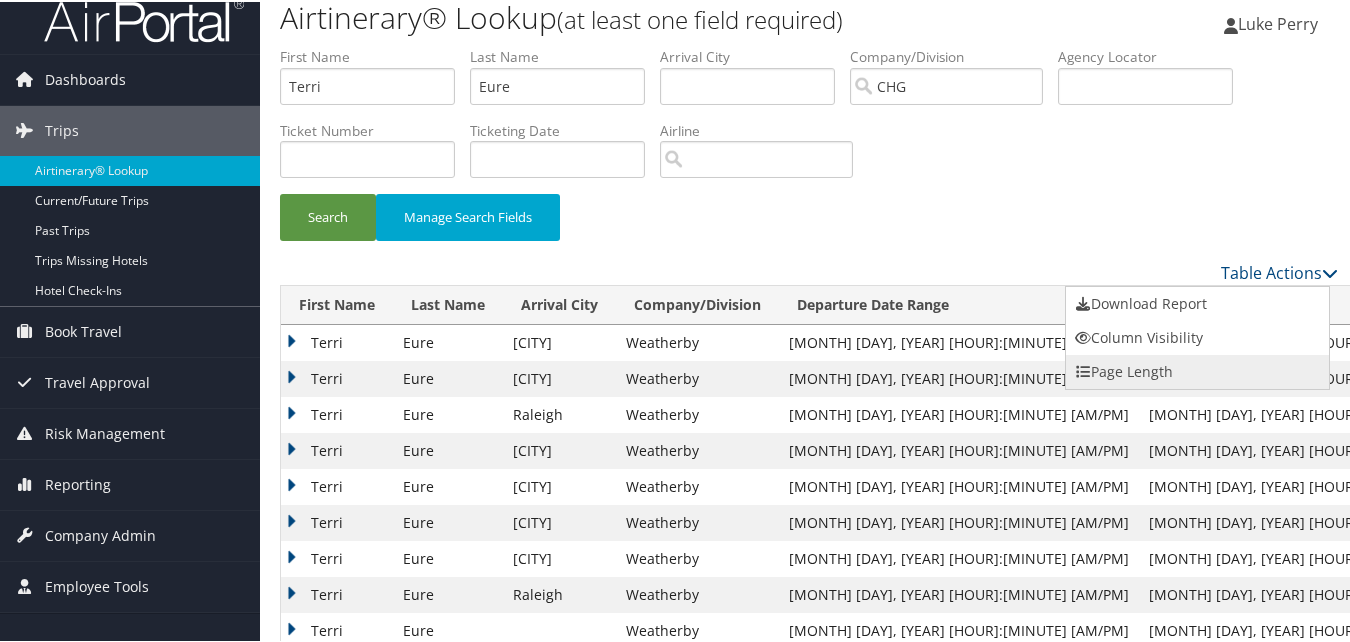 click on "Page Length" at bounding box center (1197, 370) 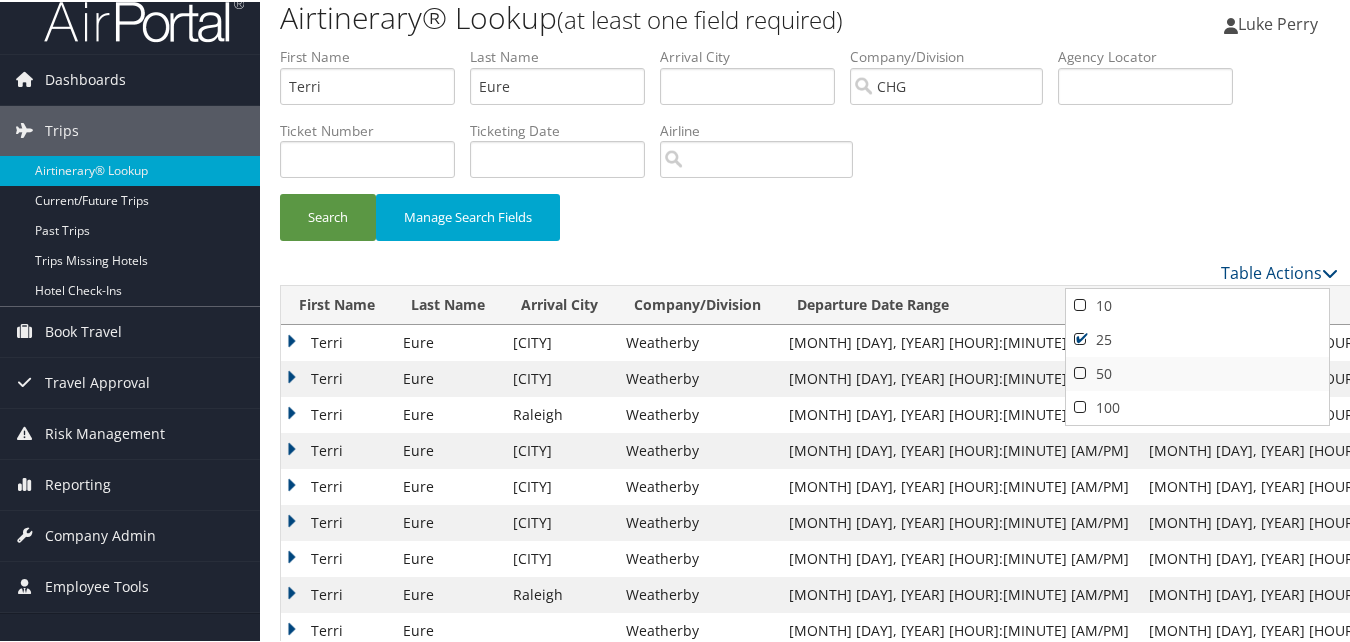 click on "50" at bounding box center [1197, 372] 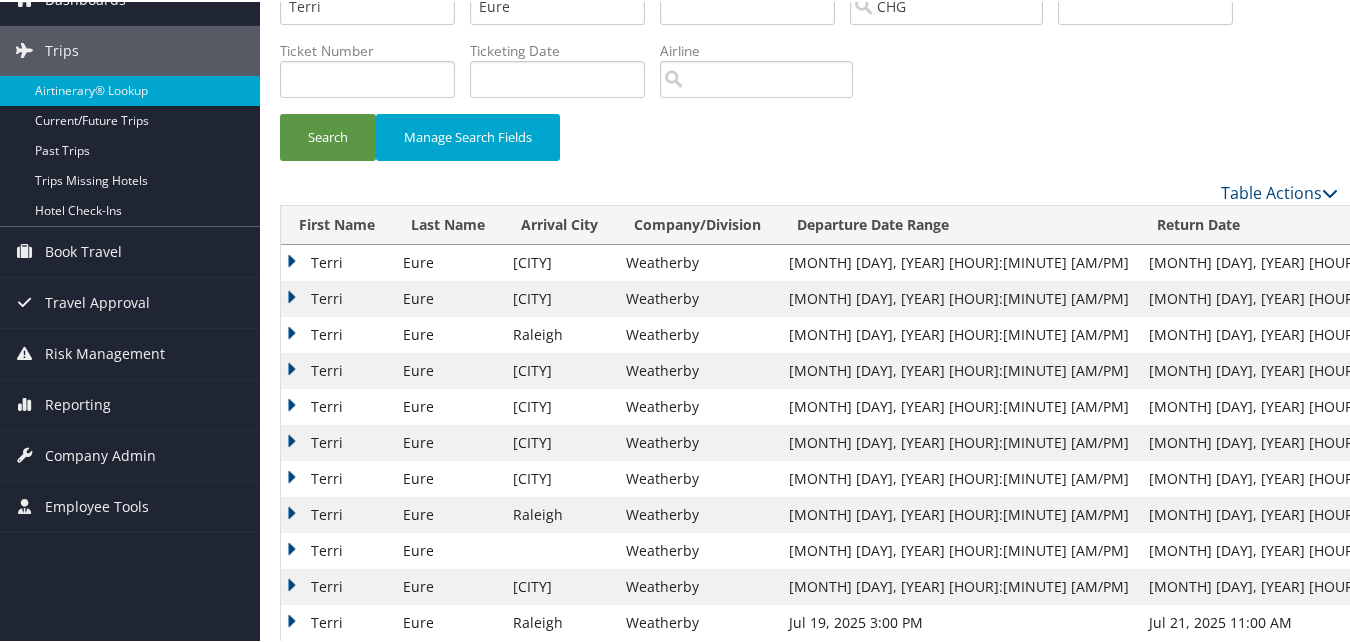 scroll, scrollTop: 218, scrollLeft: 0, axis: vertical 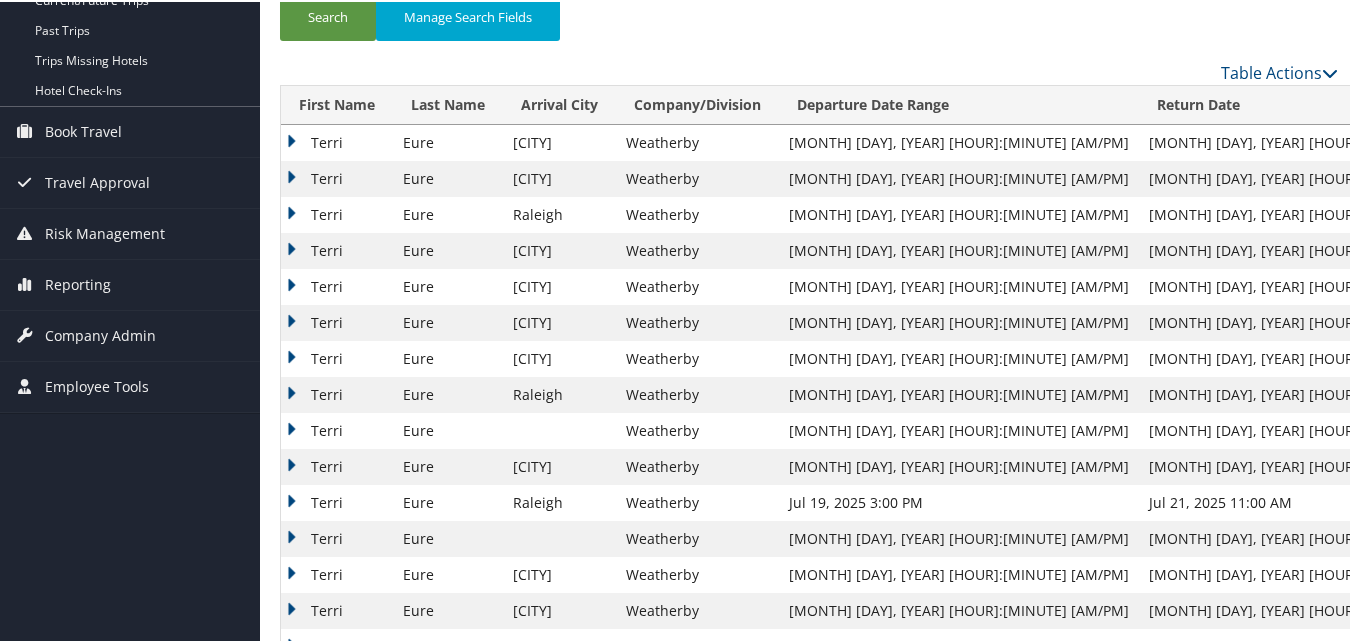 click on "Search Manage Search Fields" at bounding box center [809, 25] 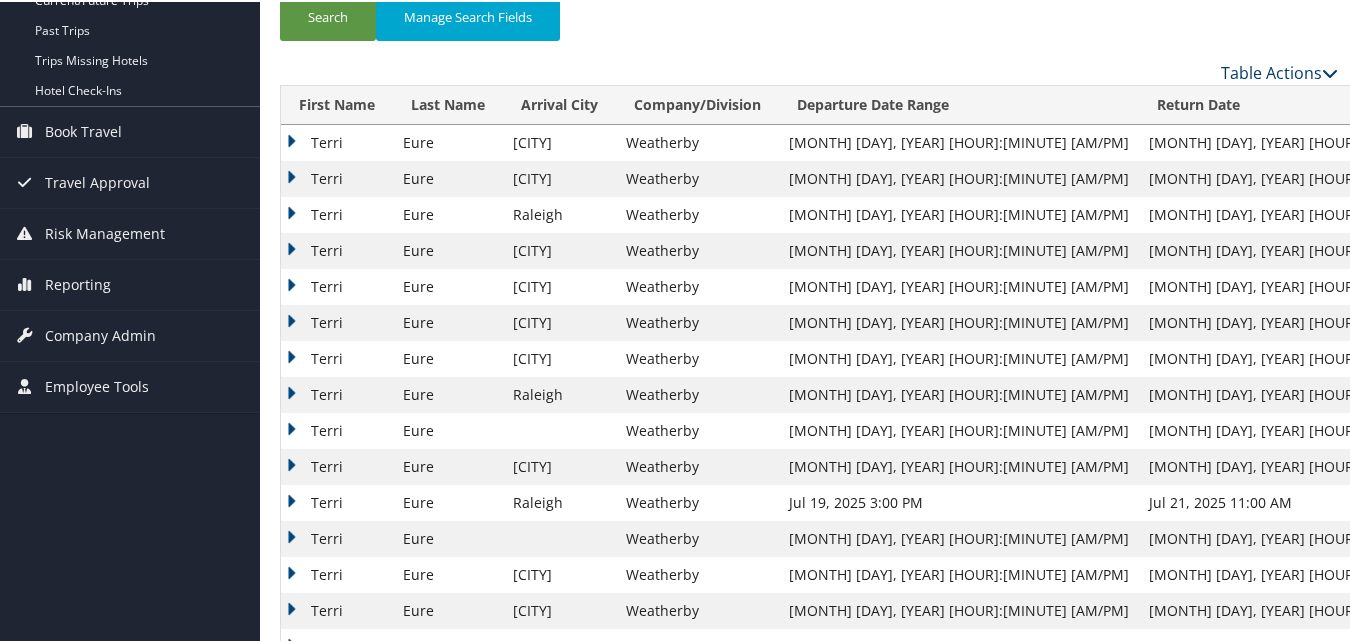 click on "Table Actions" at bounding box center [1279, 71] 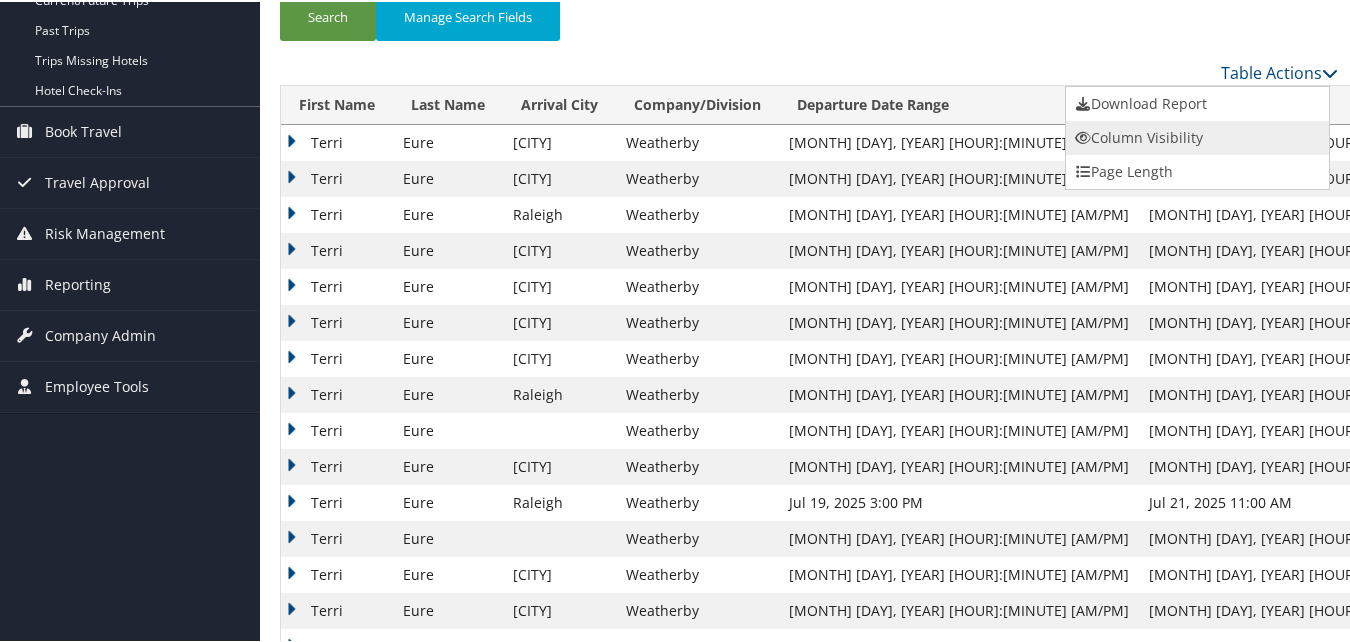 click on "Column Visibility" at bounding box center [1197, 136] 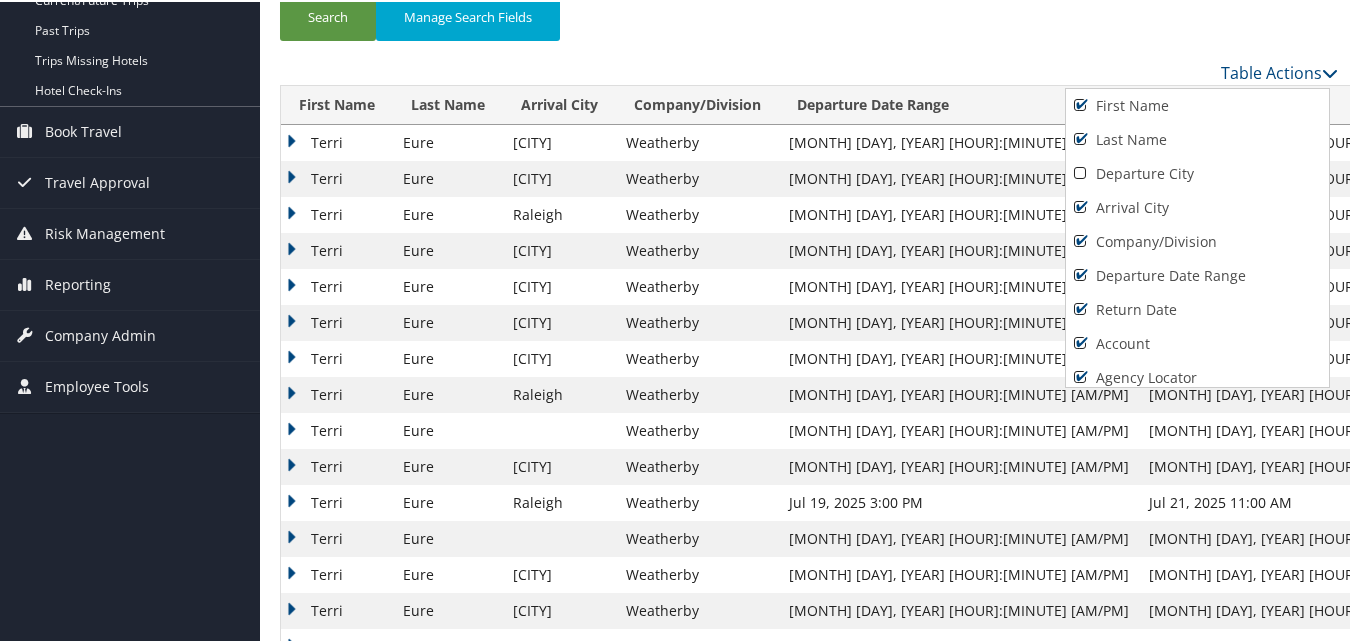 click at bounding box center (679, 321) 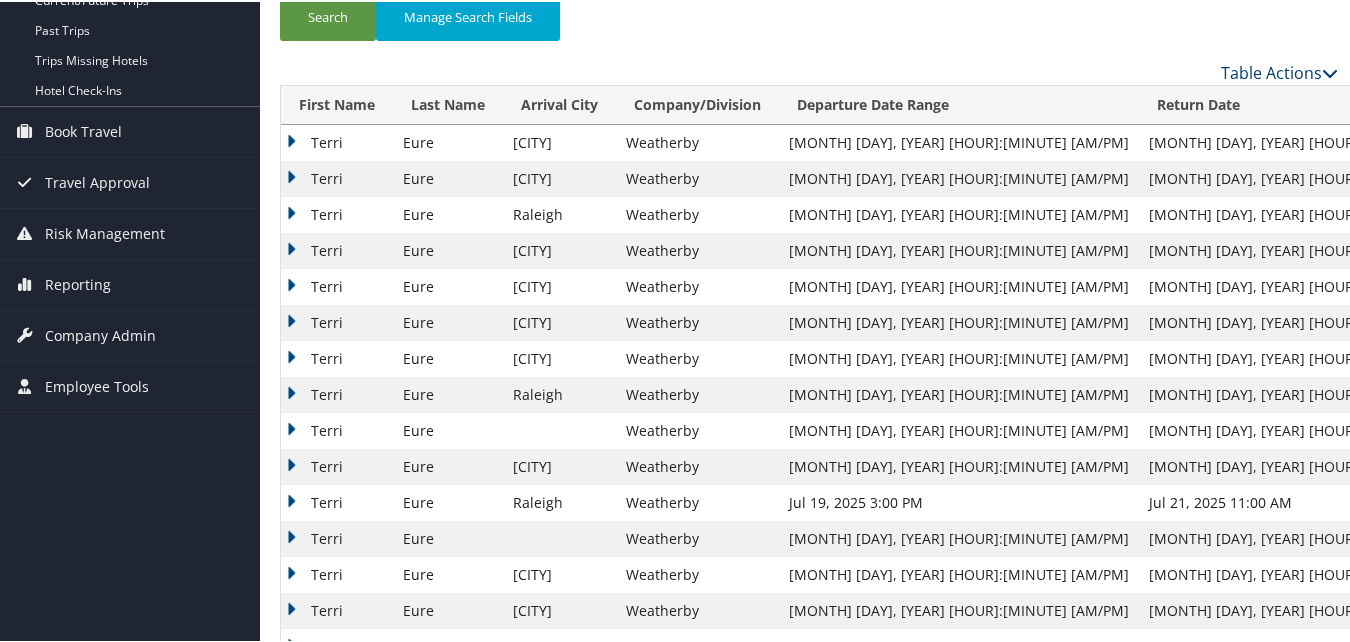 click on "Table Actions" at bounding box center (1279, 71) 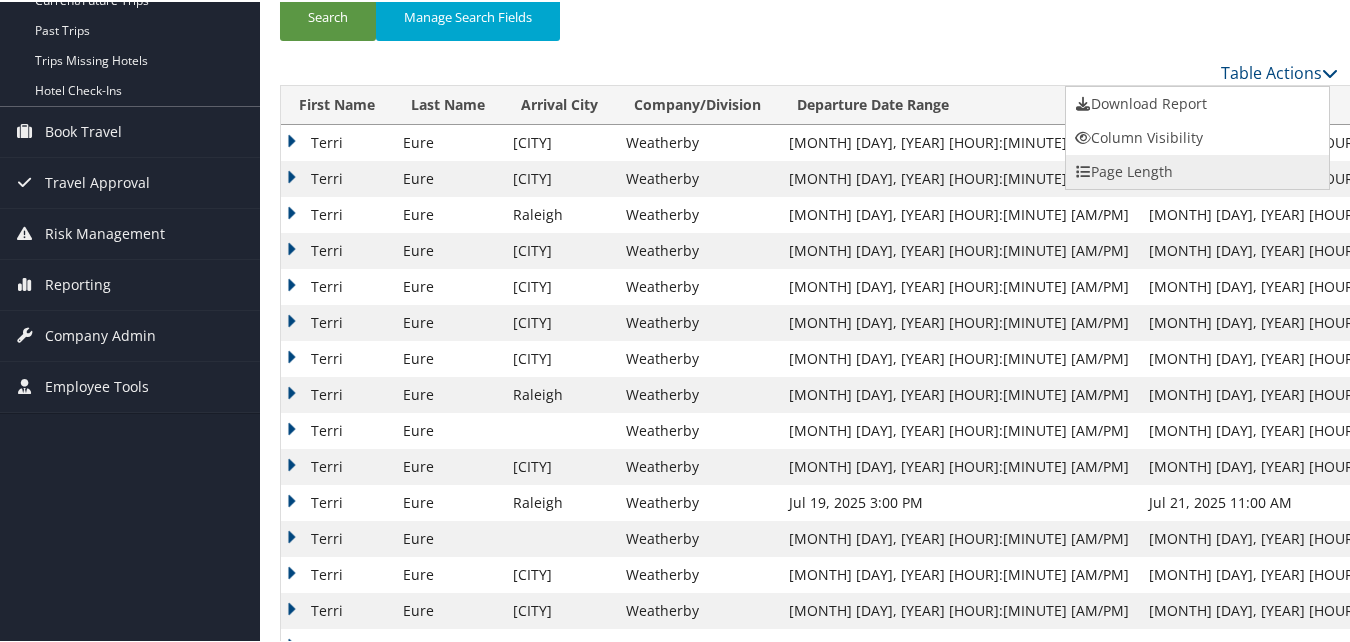 click on "Page Length" at bounding box center [1197, 170] 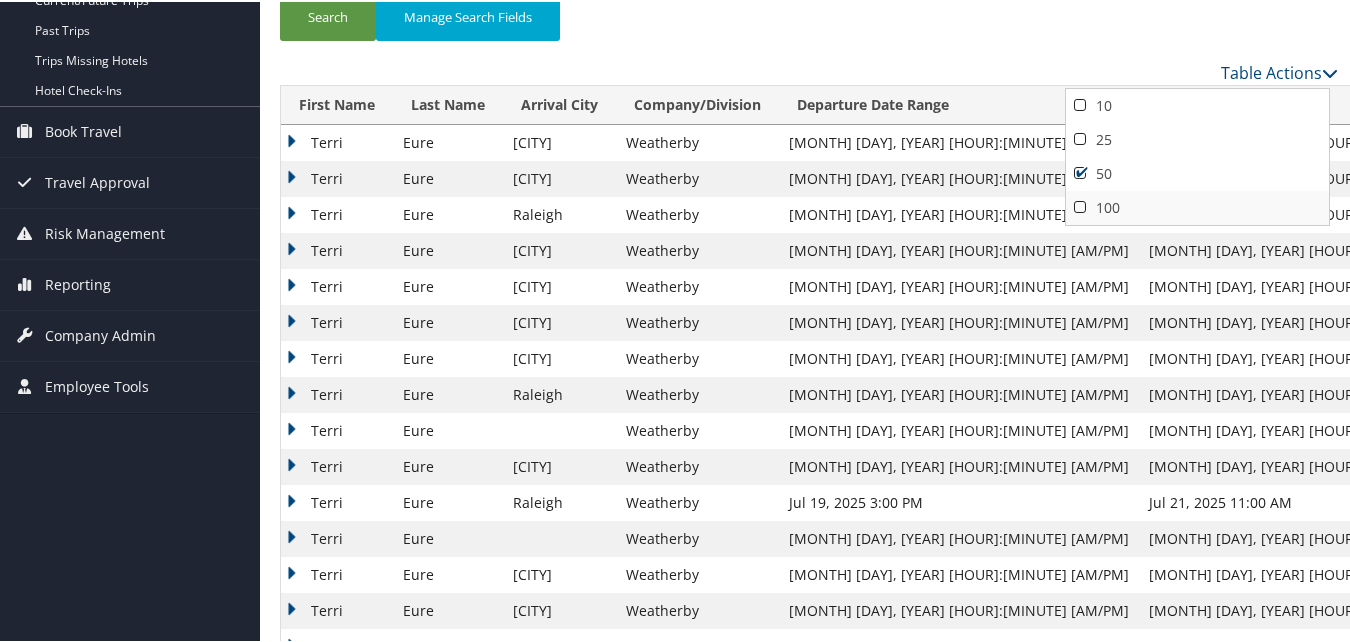 click on "100" at bounding box center (1197, 206) 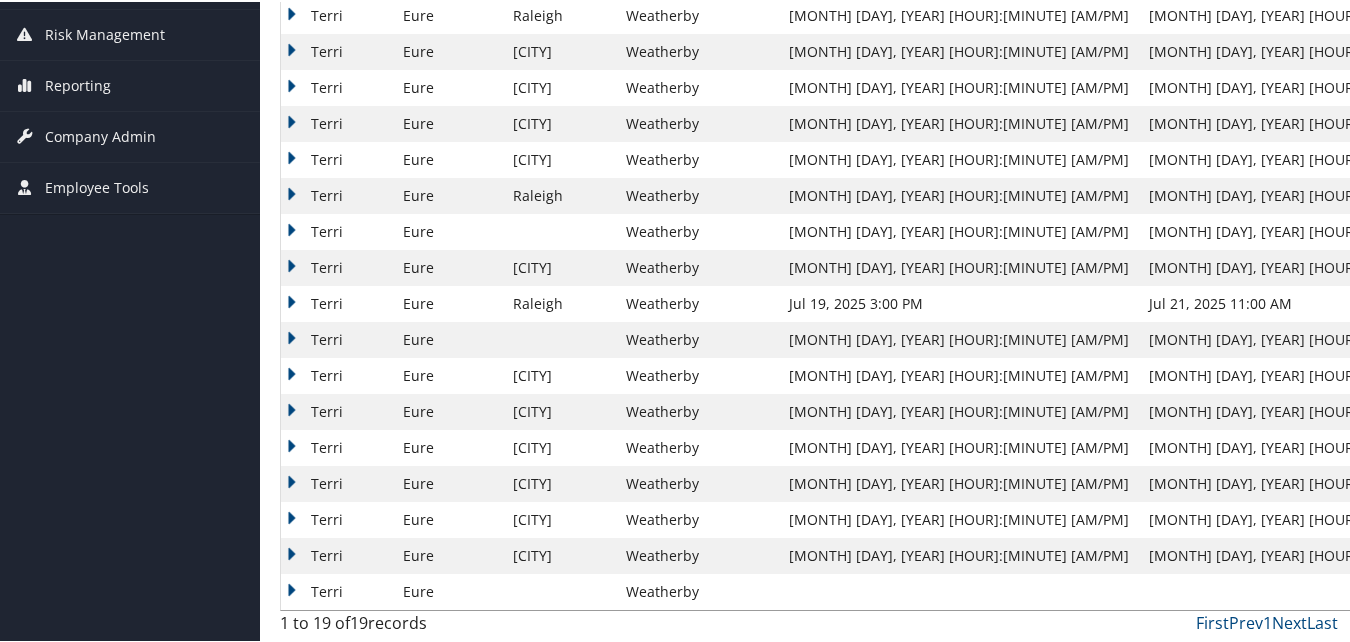 scroll, scrollTop: 418, scrollLeft: 0, axis: vertical 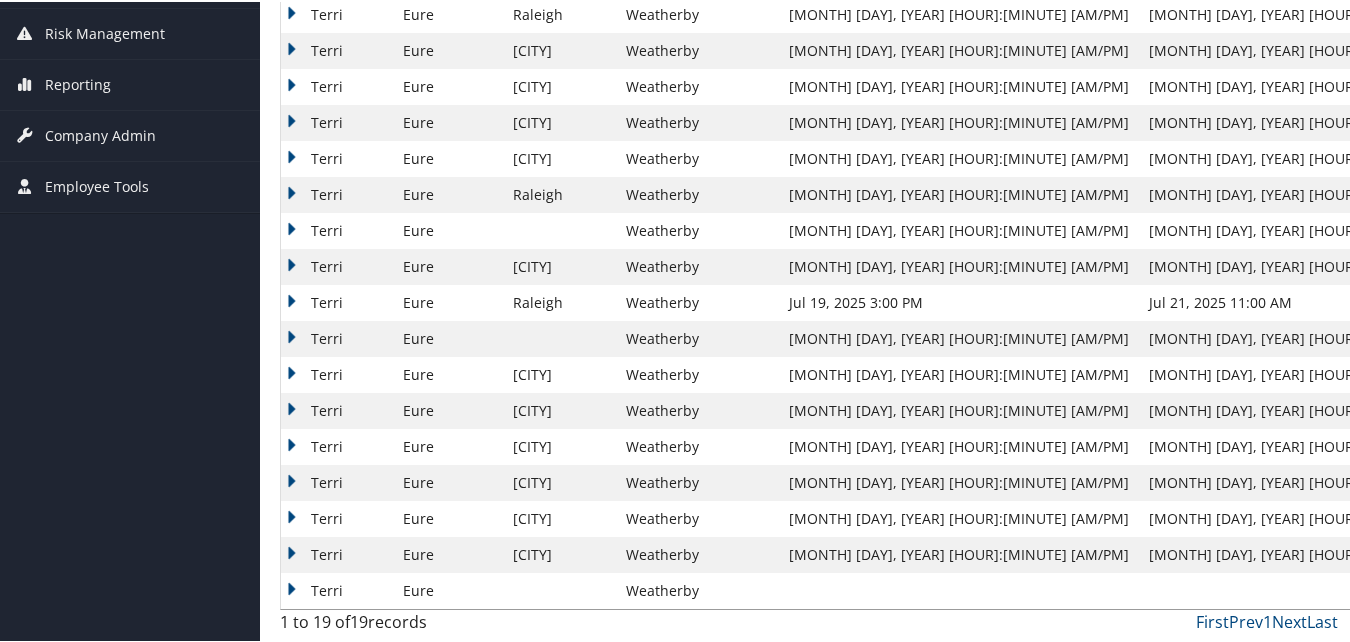 click on "Terri" at bounding box center (337, 301) 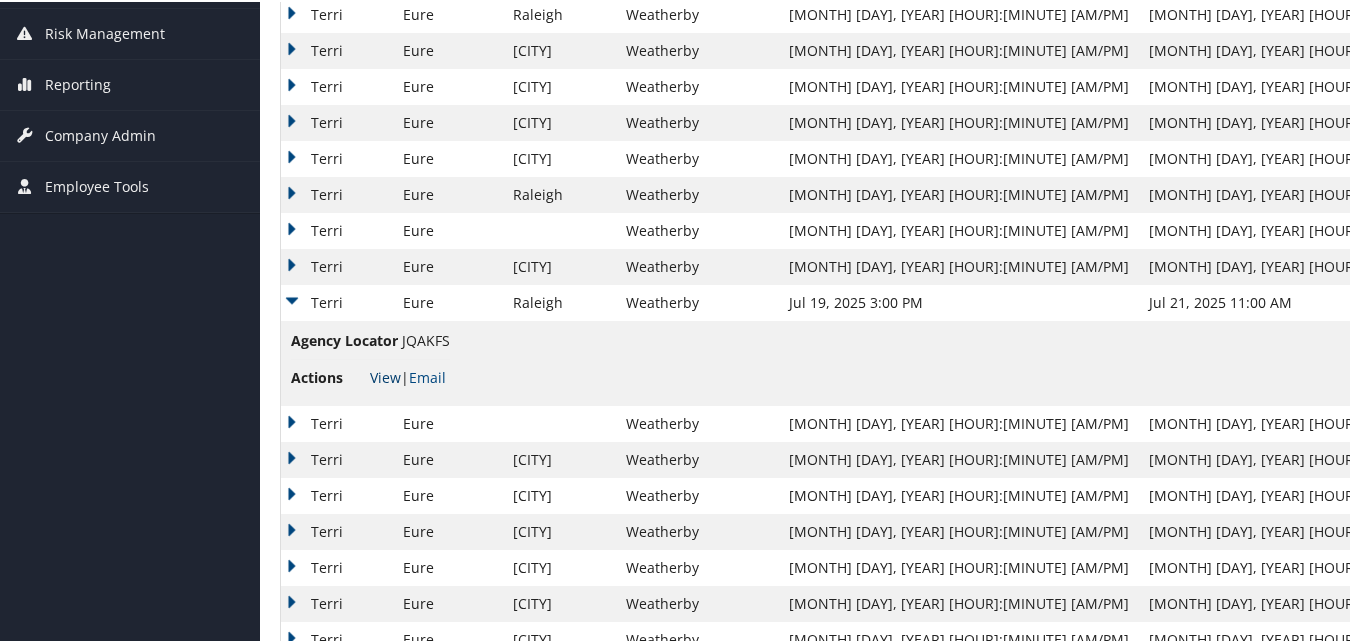click on "View" at bounding box center [385, 375] 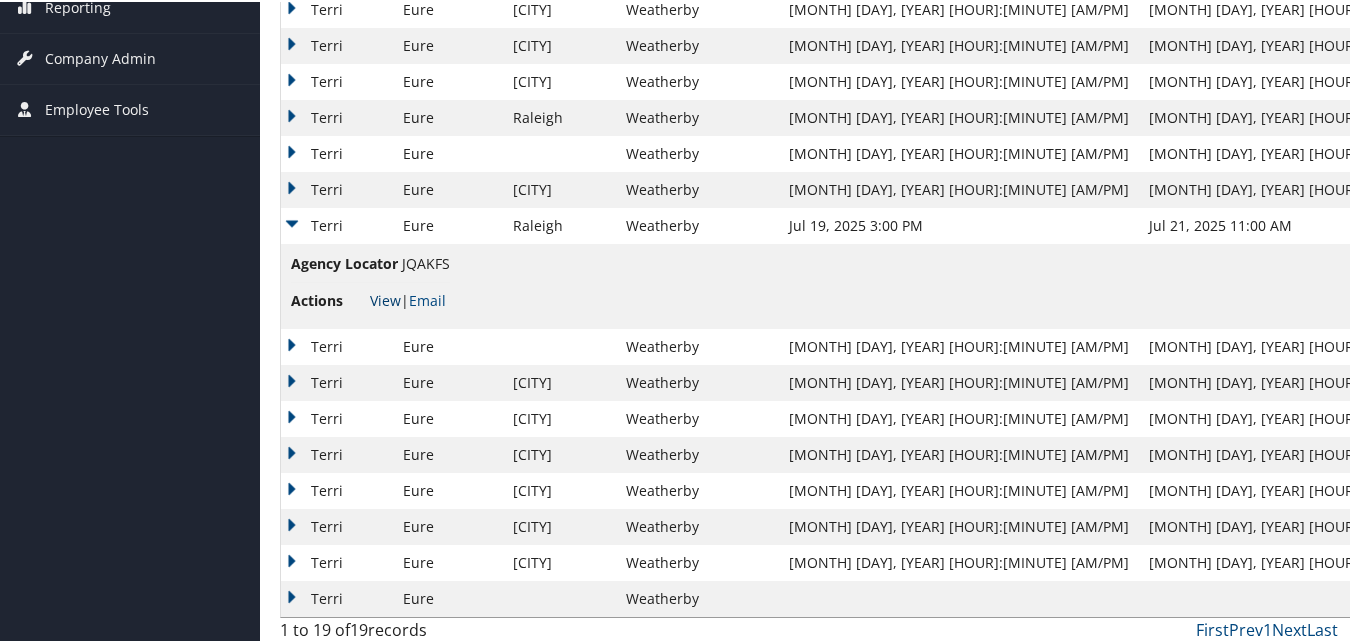 scroll, scrollTop: 503, scrollLeft: 0, axis: vertical 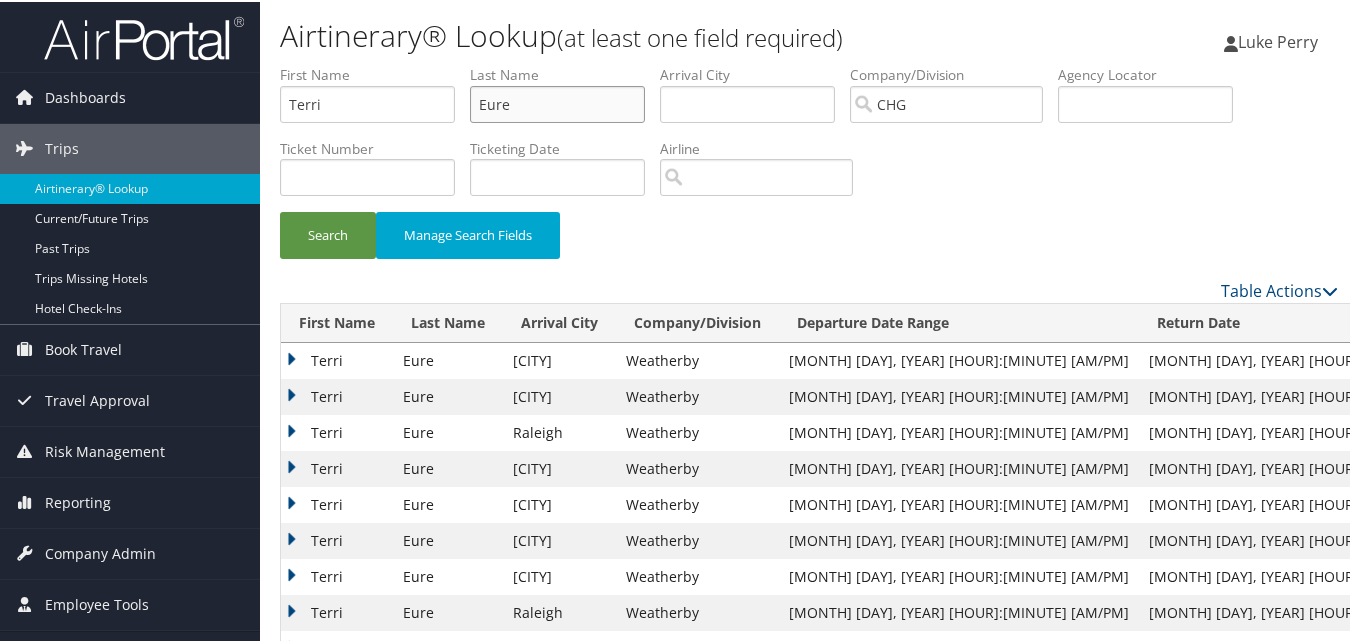 drag, startPoint x: 559, startPoint y: 107, endPoint x: 456, endPoint y: 100, distance: 103.23759 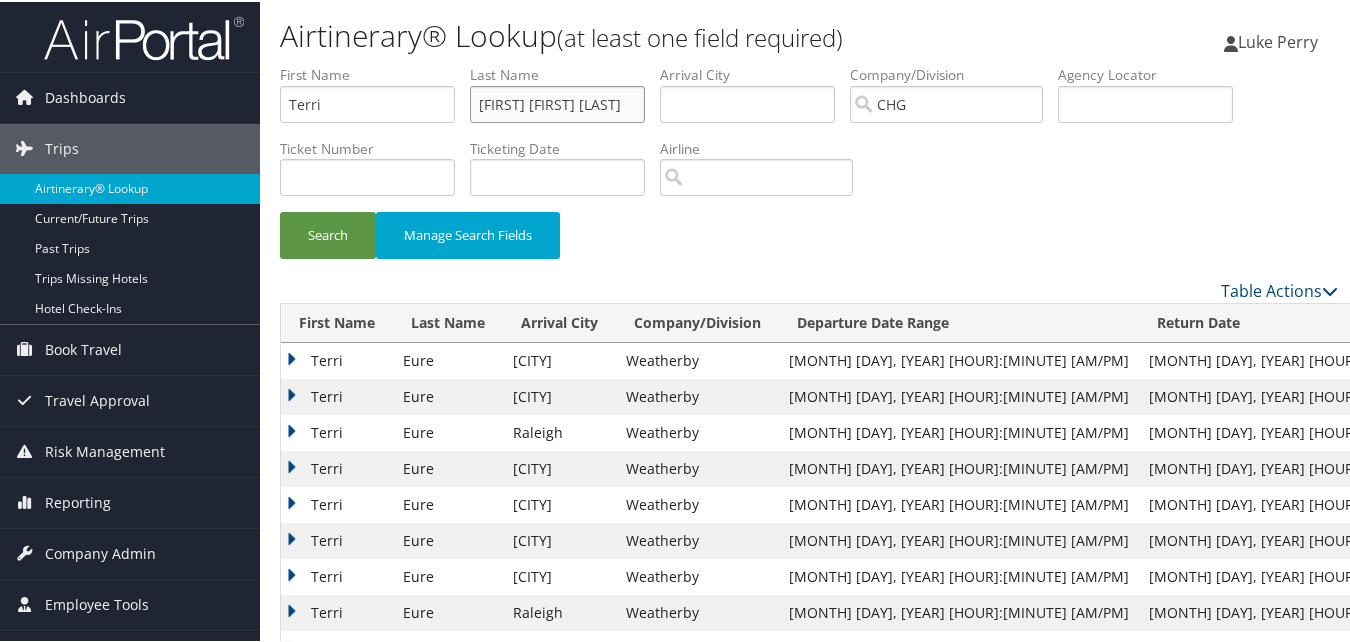 type on "Ellen Beth Rodman" 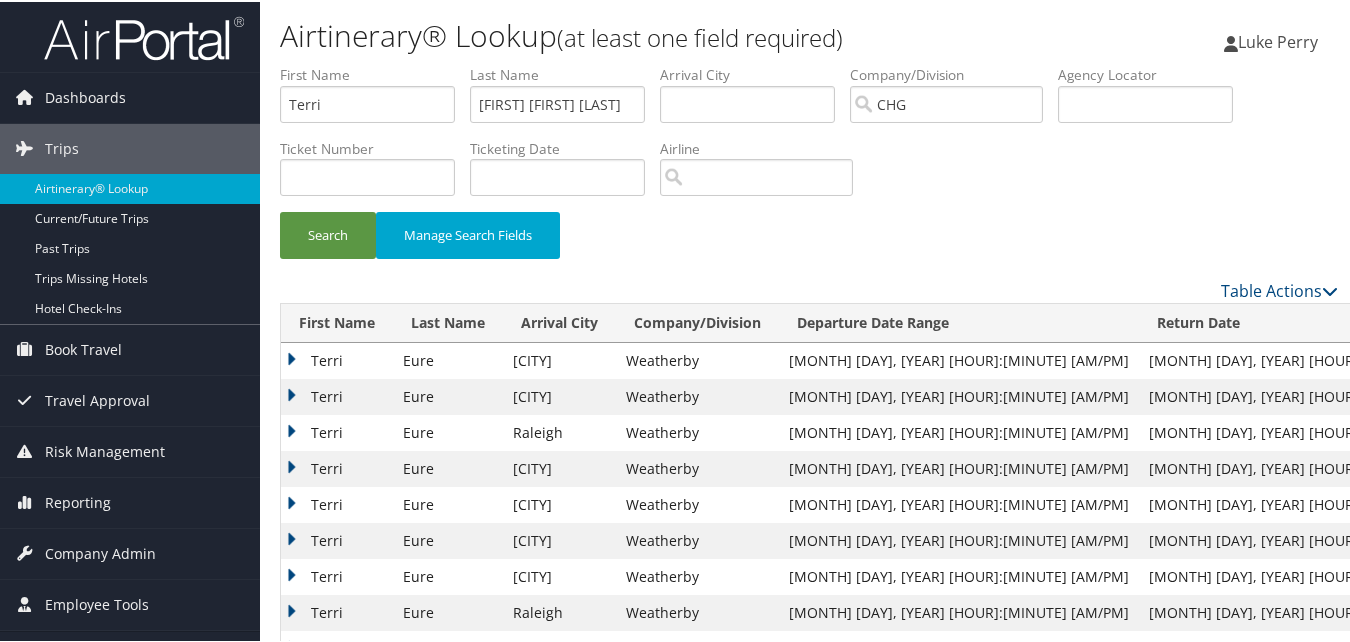 click on "Last Name Ellen Beth Rodman" at bounding box center (565, 99) 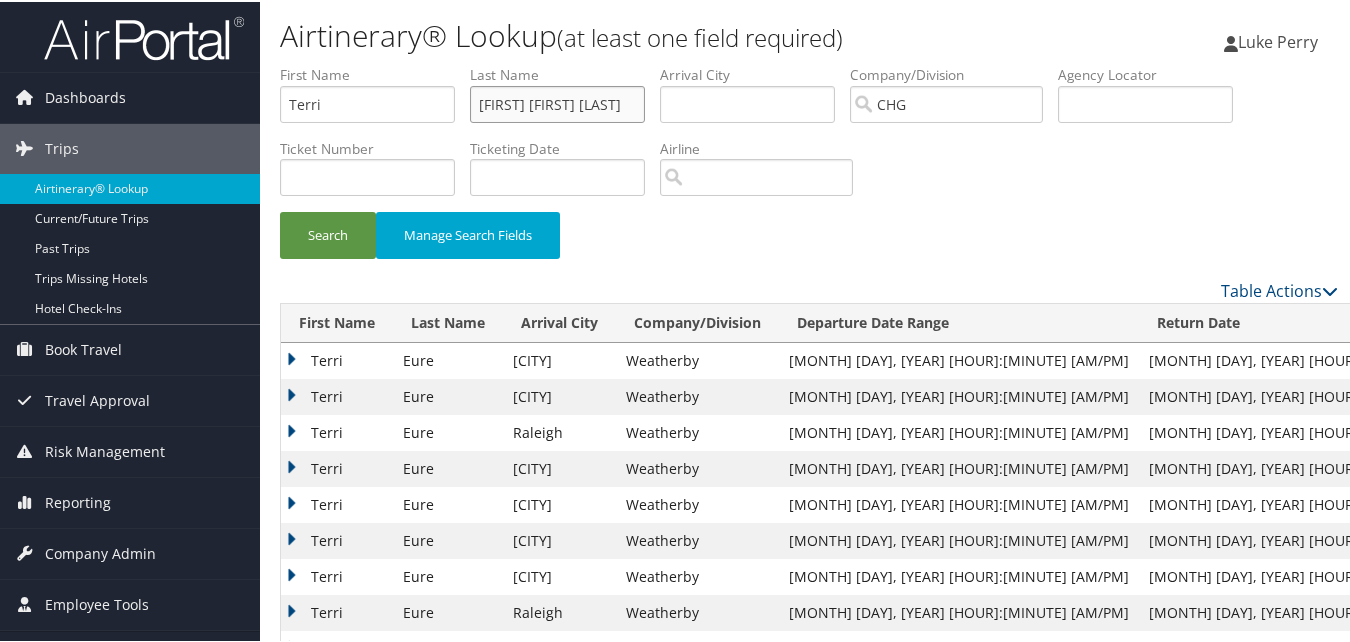 drag, startPoint x: 629, startPoint y: 95, endPoint x: 381, endPoint y: 95, distance: 248 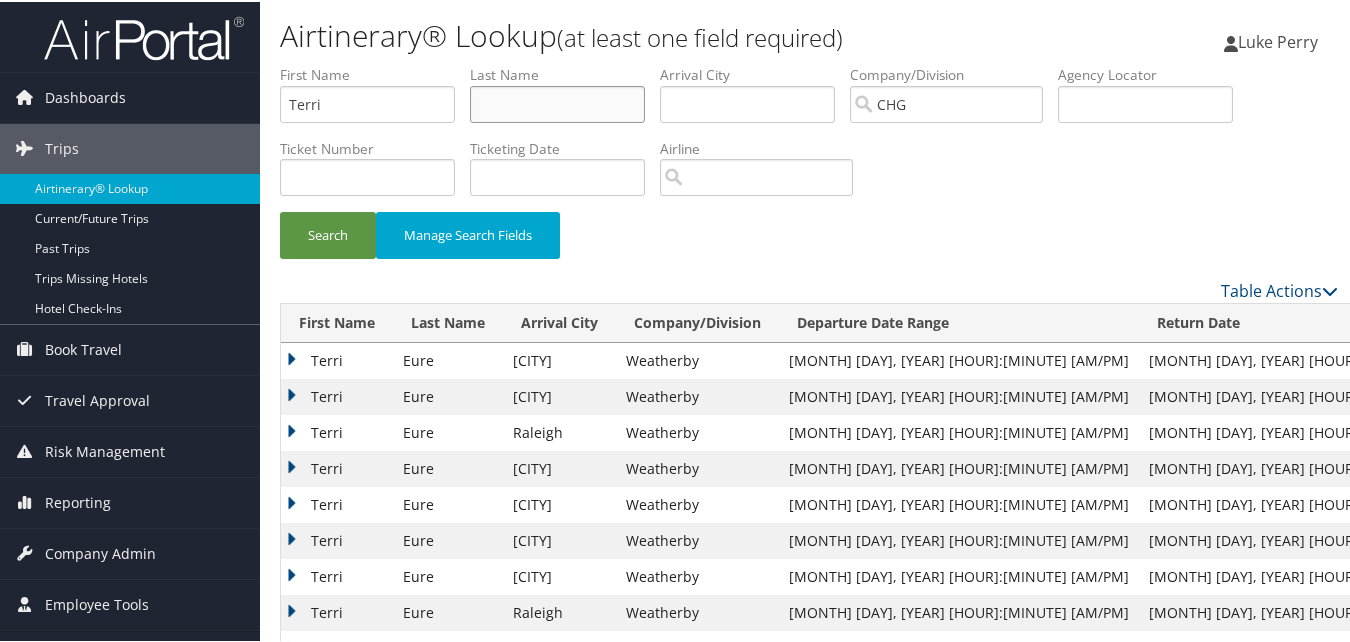 type 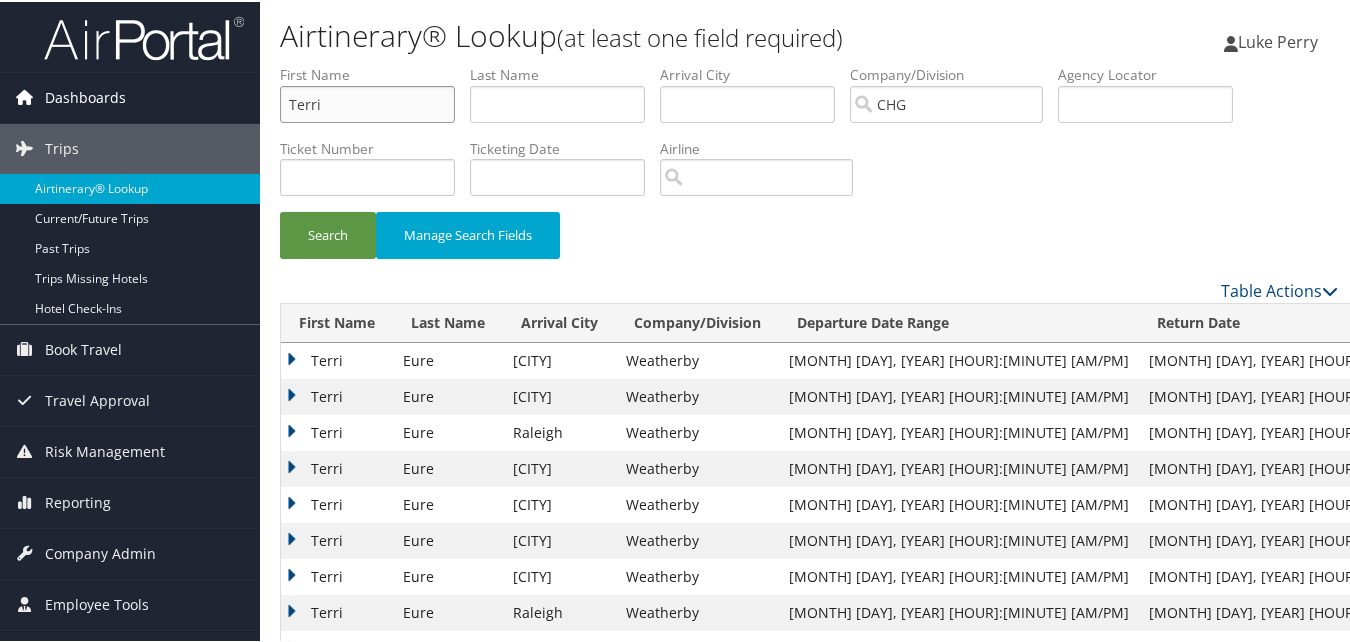 drag, startPoint x: 391, startPoint y: 98, endPoint x: 242, endPoint y: 107, distance: 149.27156 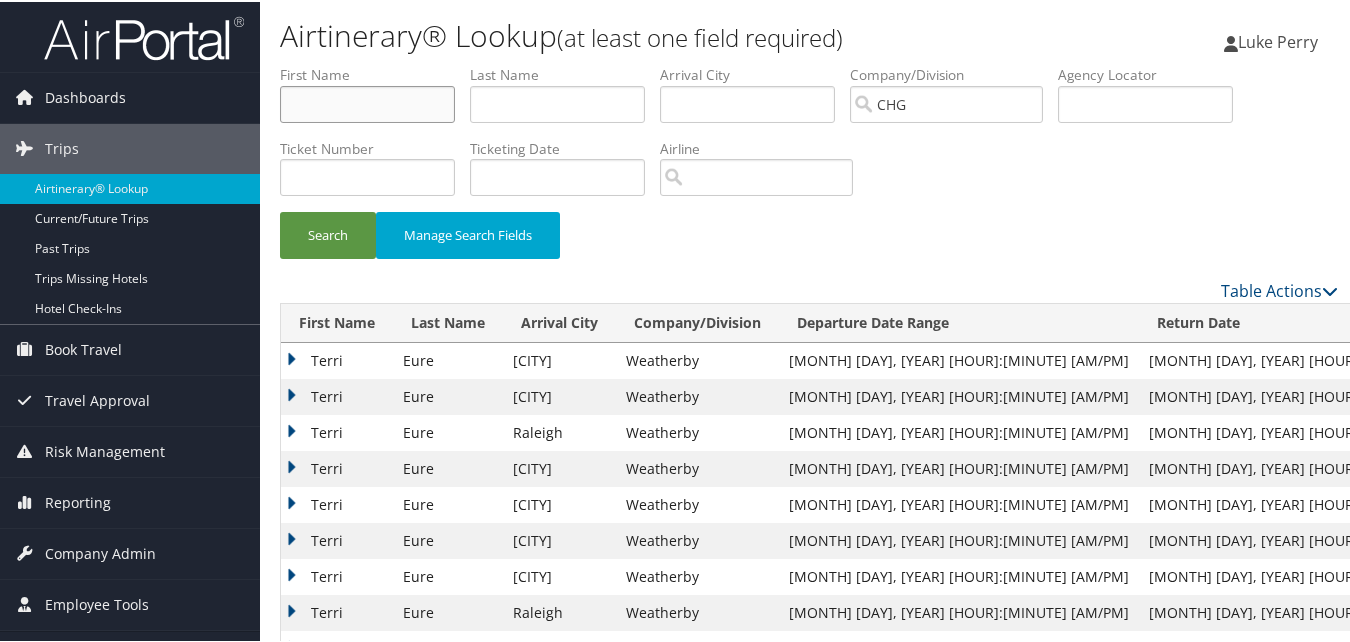 type 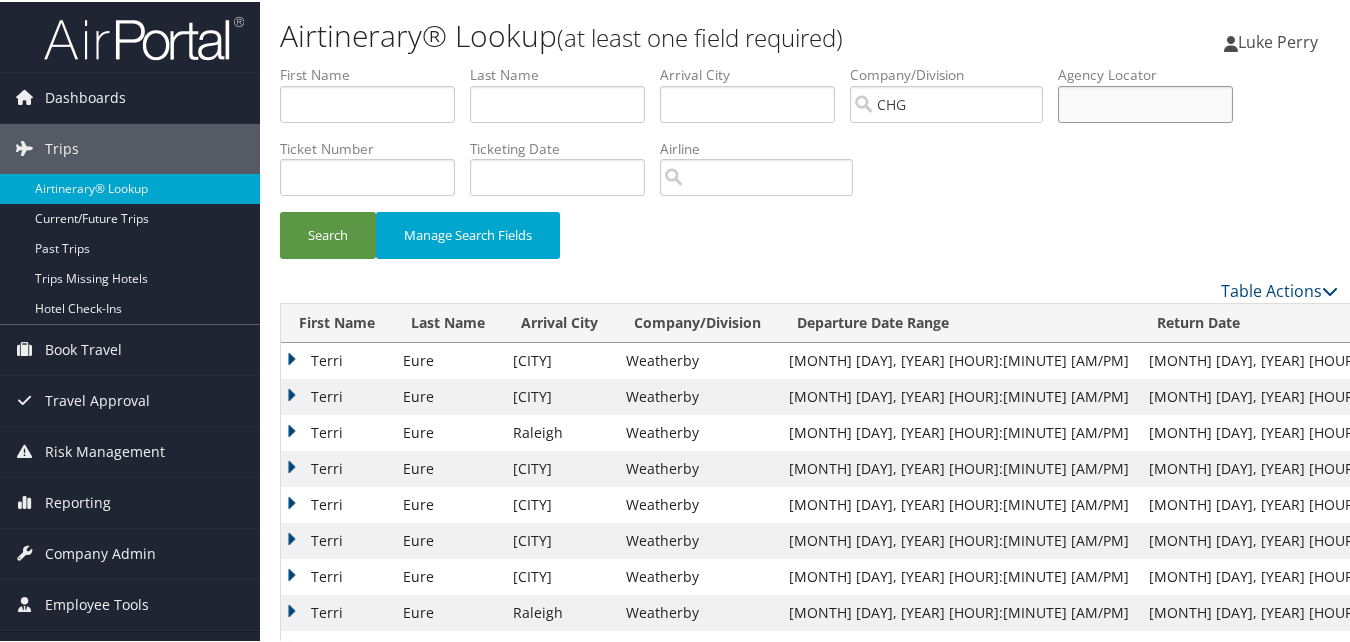 click at bounding box center [1145, 102] 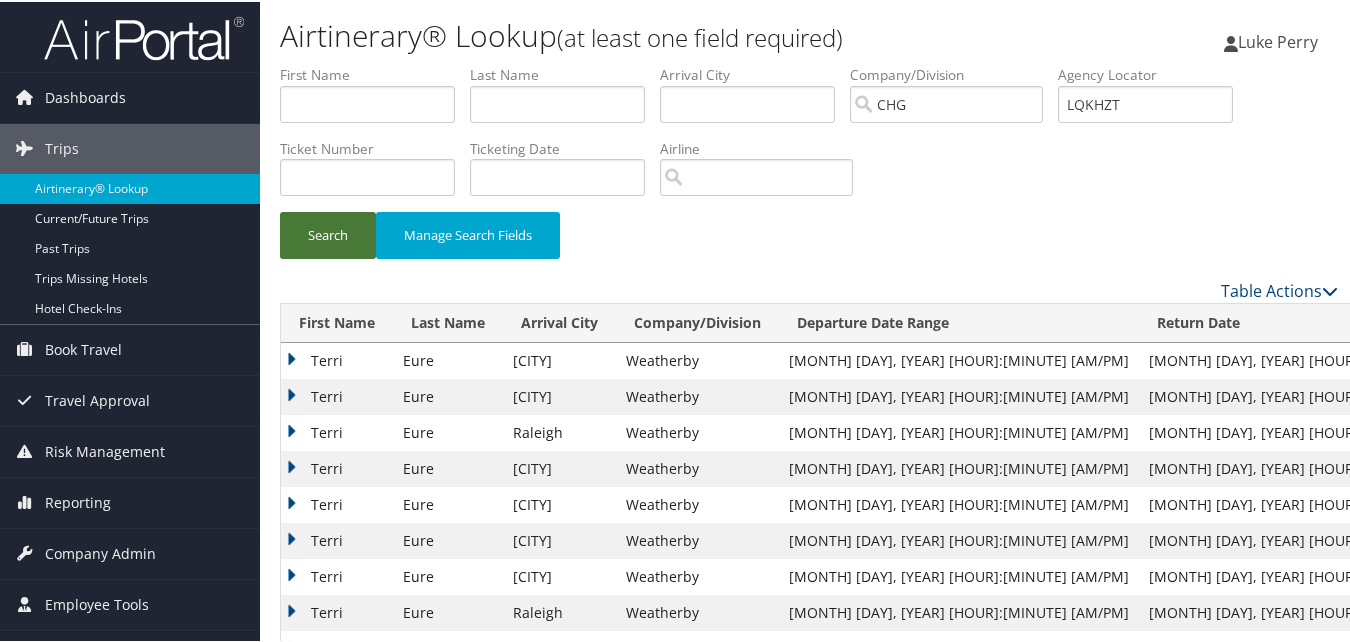 click on "Search" at bounding box center [328, 233] 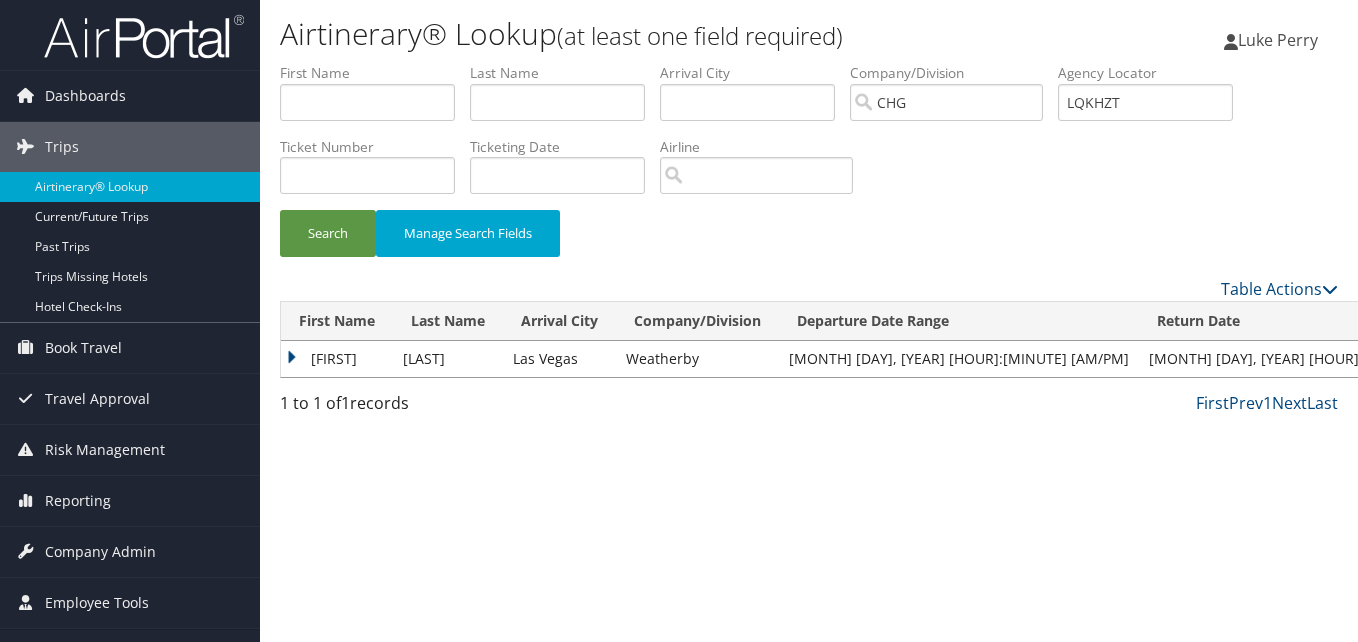 click on "Ellen" at bounding box center [337, 359] 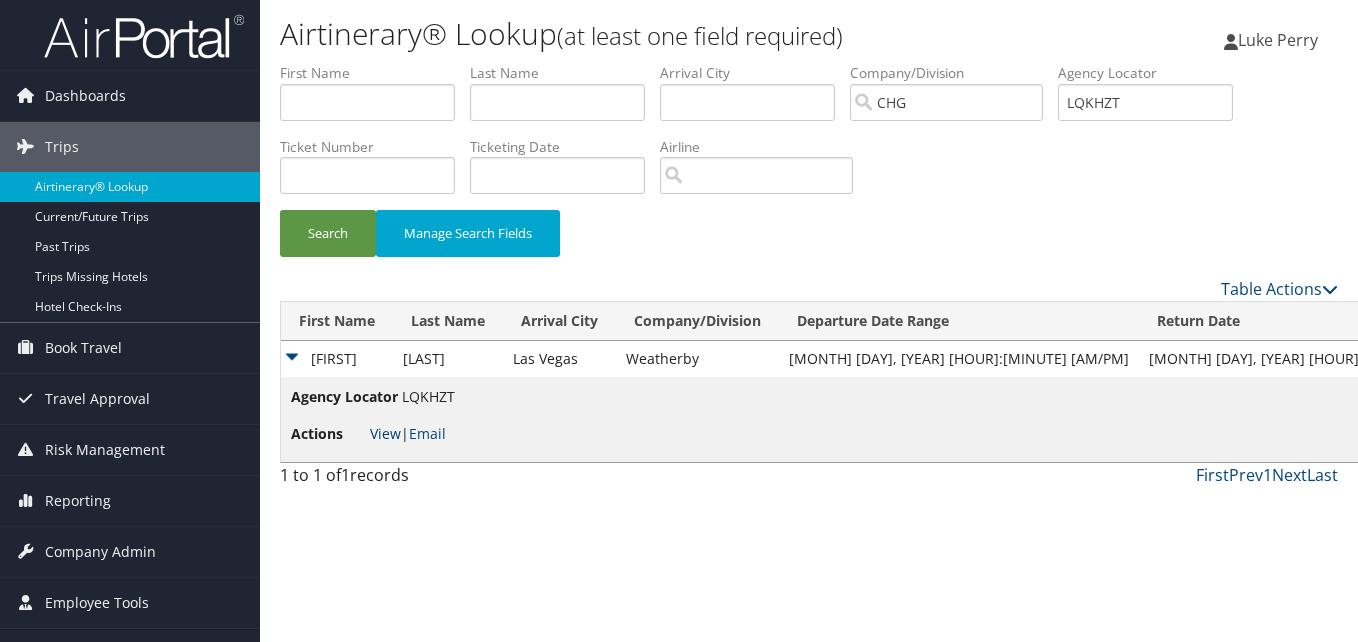click on "View" at bounding box center [385, 433] 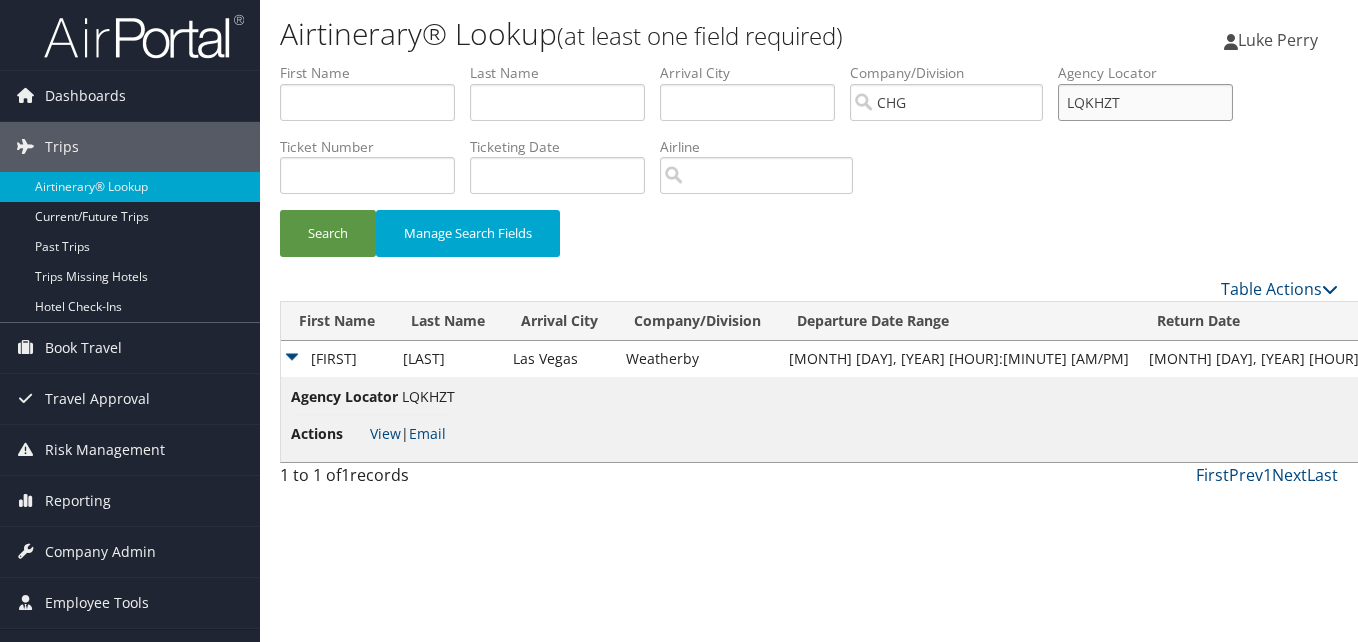 drag, startPoint x: 1134, startPoint y: 110, endPoint x: 1031, endPoint y: 113, distance: 103.04368 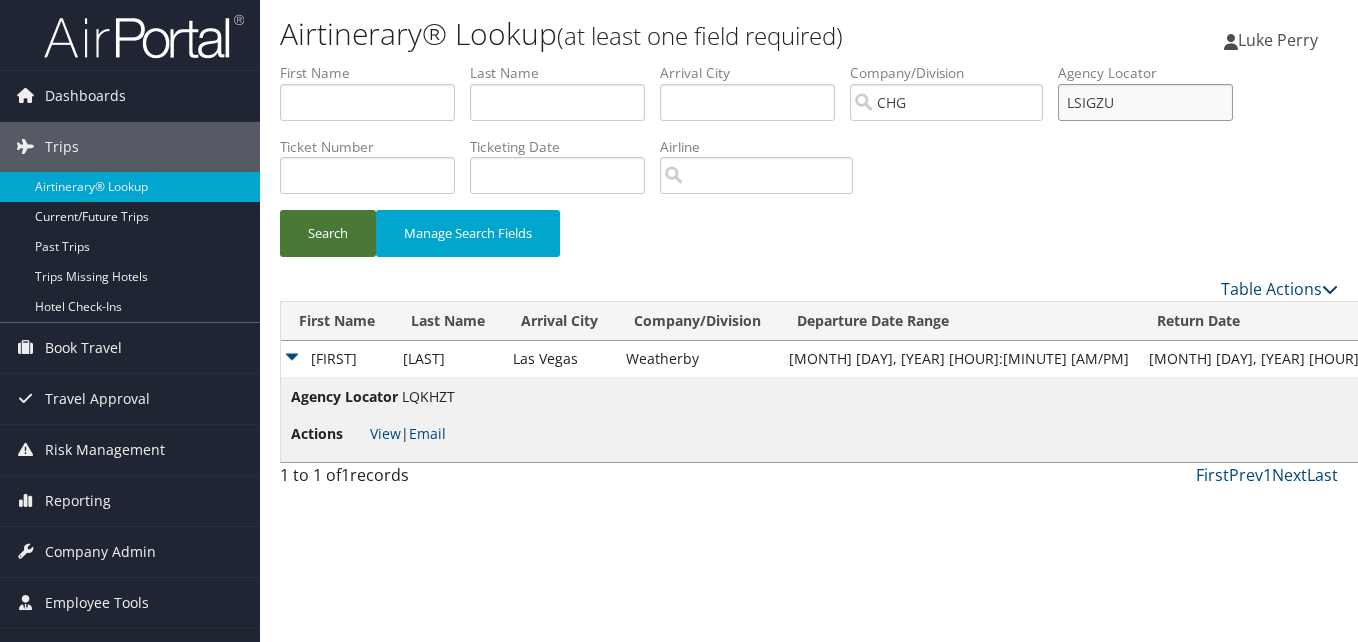 type on "LSIGZU" 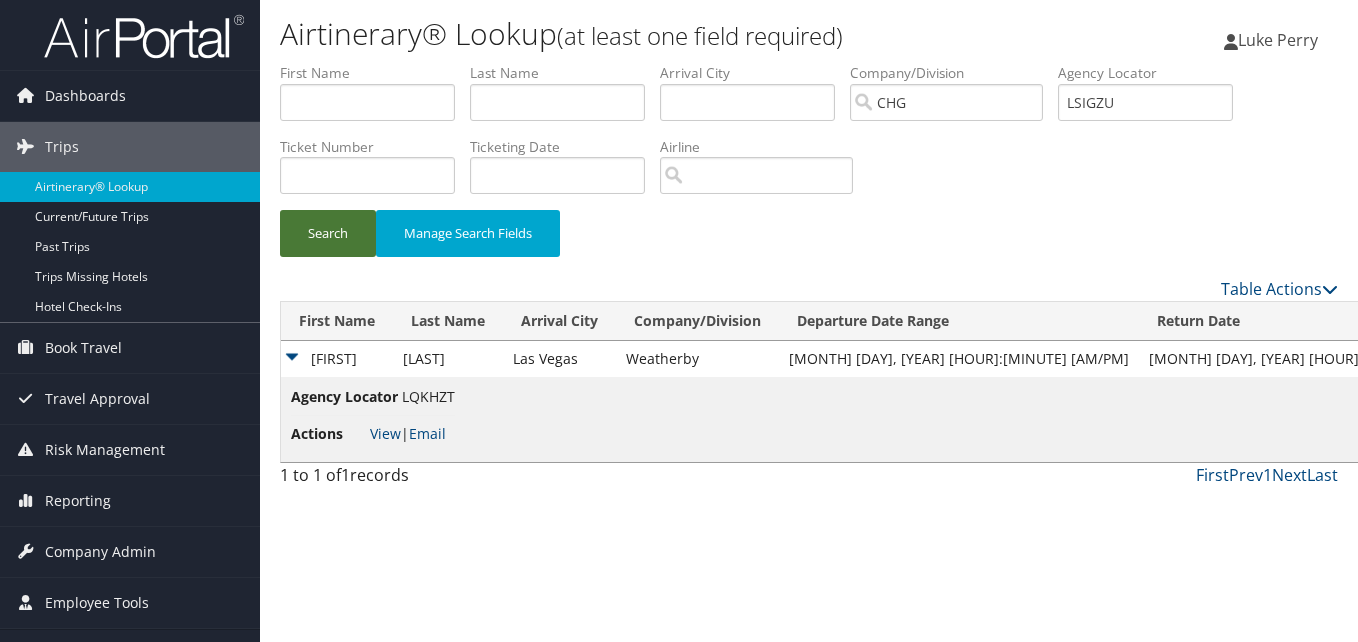 click on "Search" at bounding box center (328, 233) 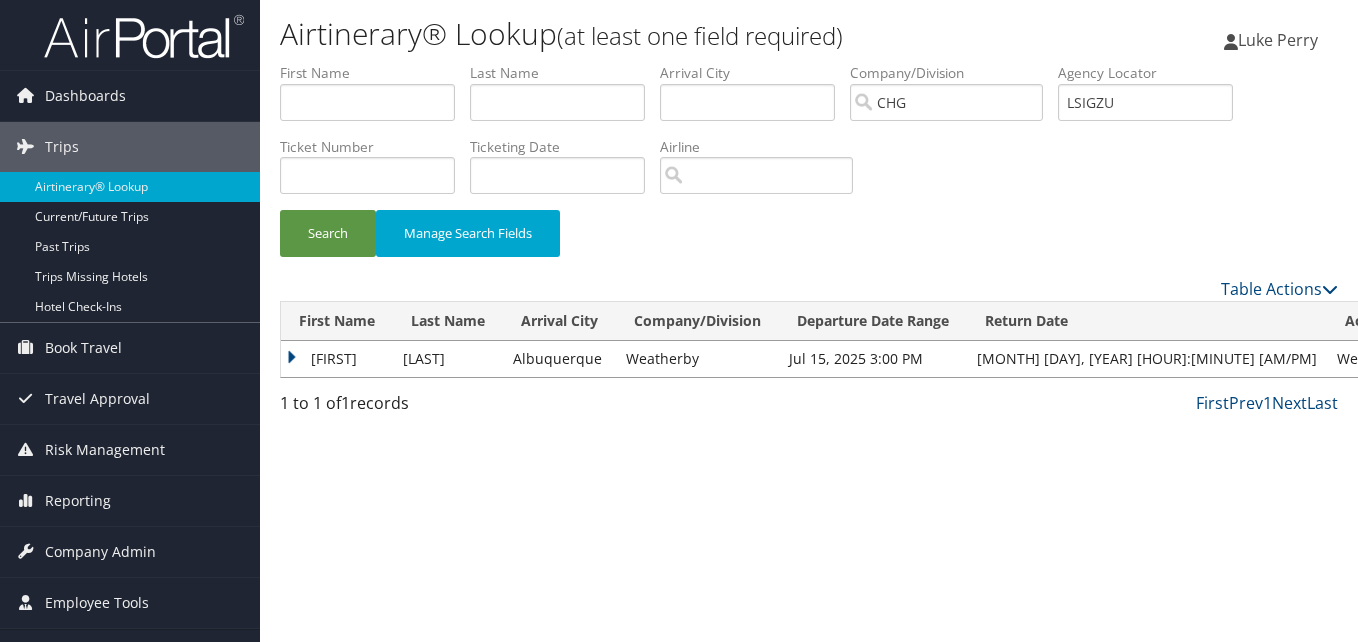 click on "Sharareh" at bounding box center (337, 359) 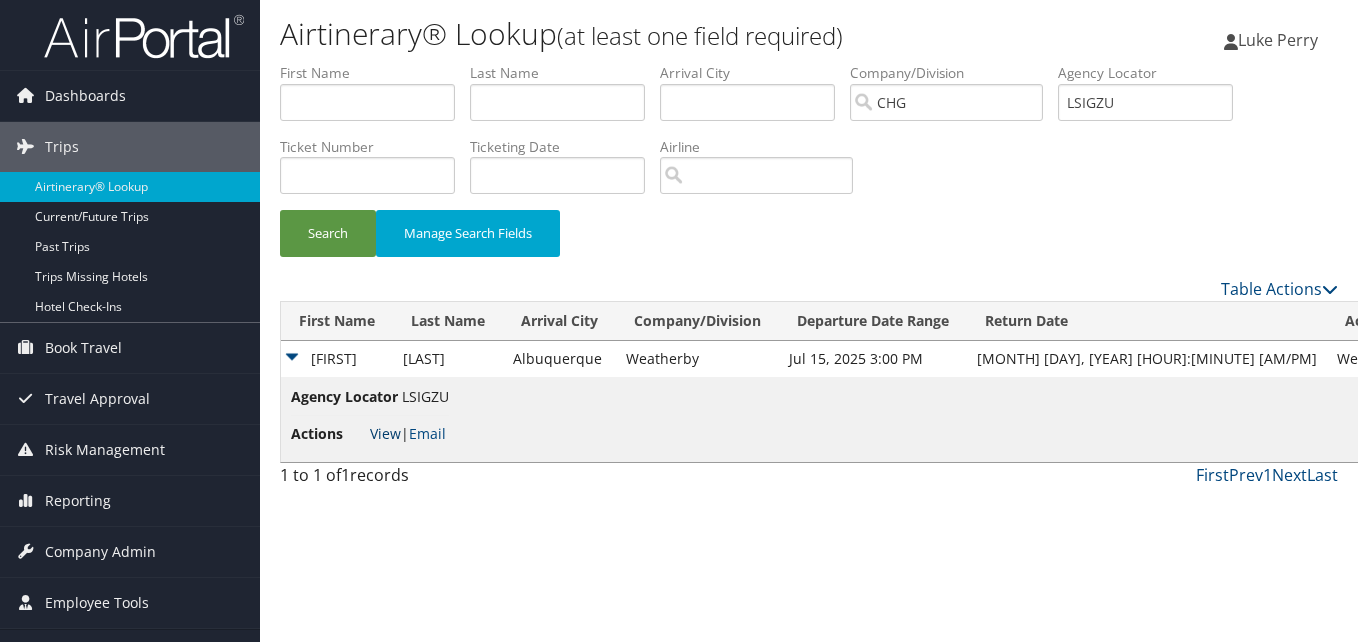 click on "View" at bounding box center (385, 433) 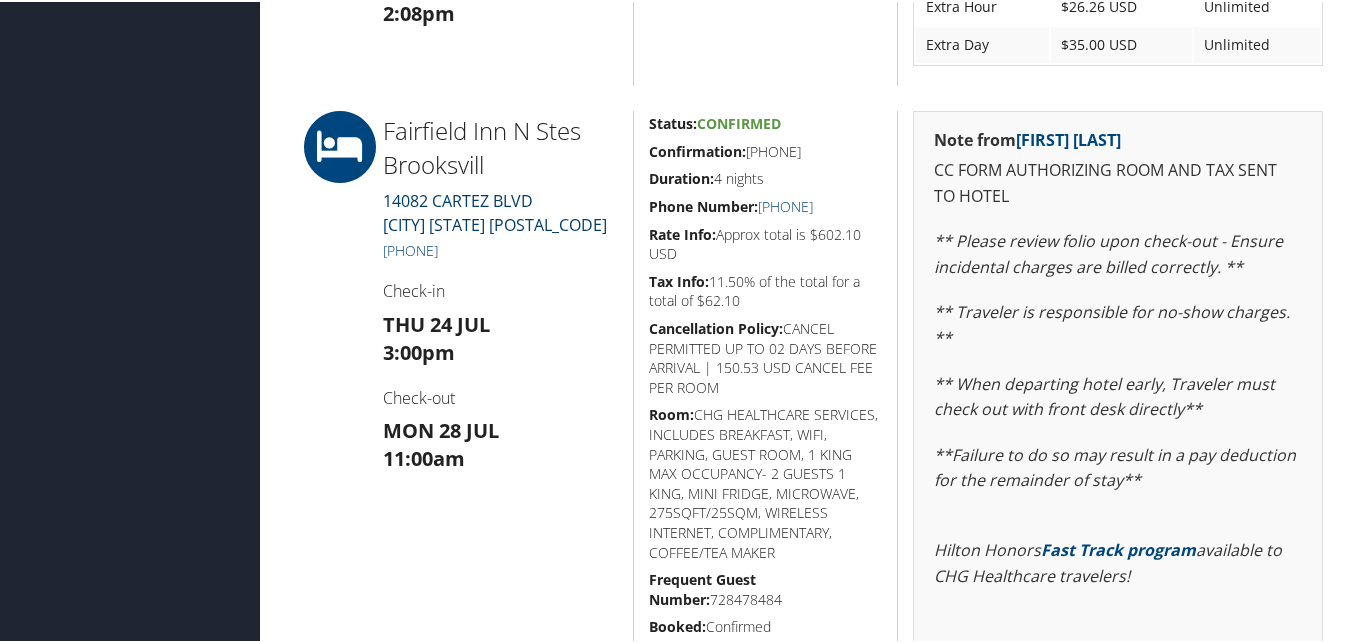 scroll, scrollTop: 1000, scrollLeft: 0, axis: vertical 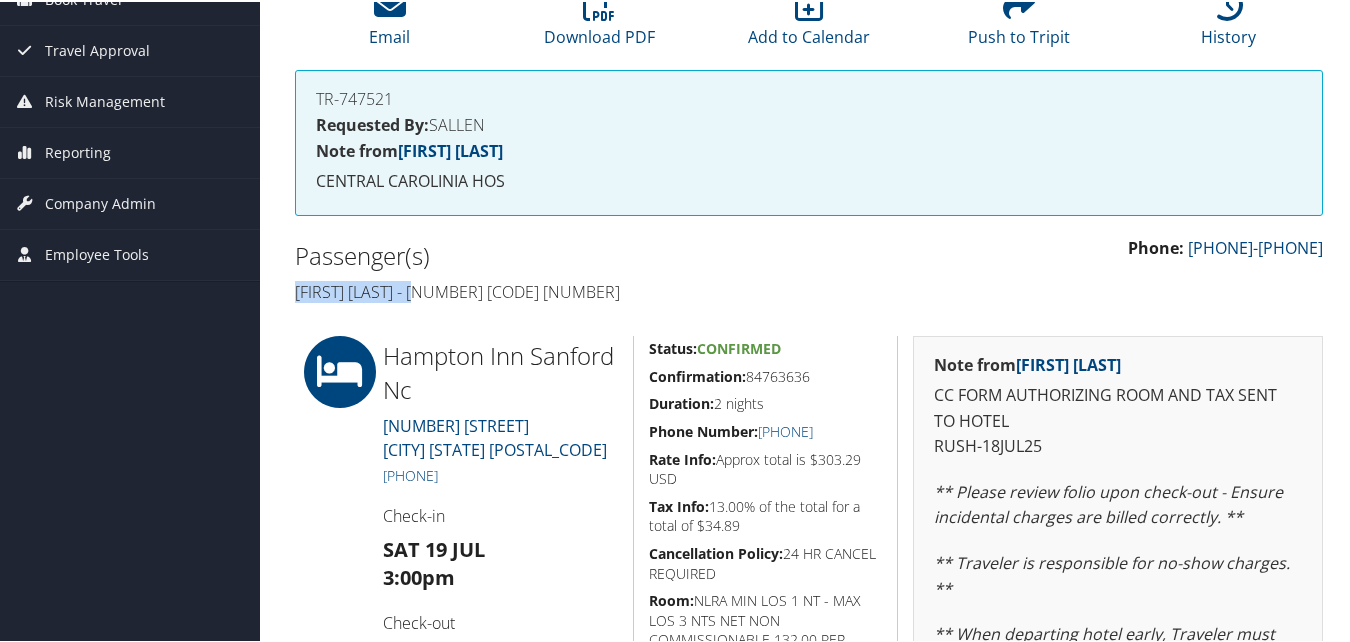 drag, startPoint x: 454, startPoint y: 290, endPoint x: 291, endPoint y: 298, distance: 163.1962 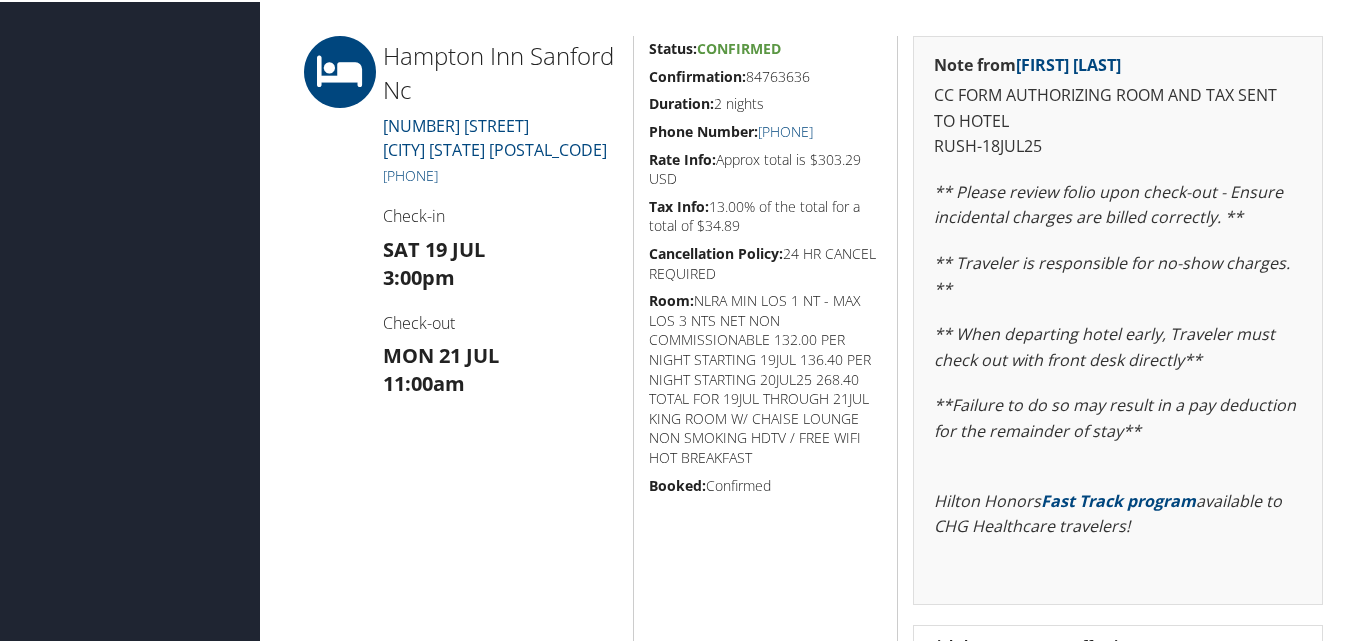 click on "Hampton Inn Sanford Nc
1904 S HORNER BLVD SANFORD NC 27330
+1 (919) 775-2000
Check-in
Sat 19 Jul
3:00pm
Check-out
Mon 21 Jul
11:00am" at bounding box center [500, 397] 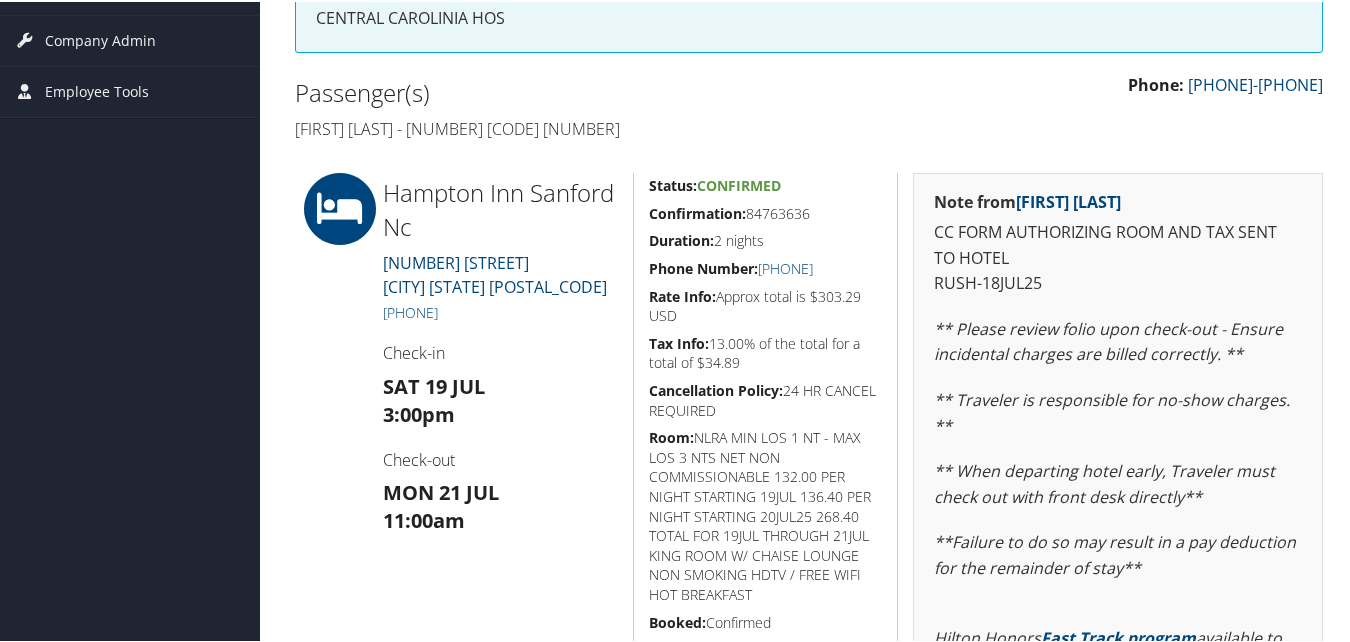 scroll, scrollTop: 300, scrollLeft: 0, axis: vertical 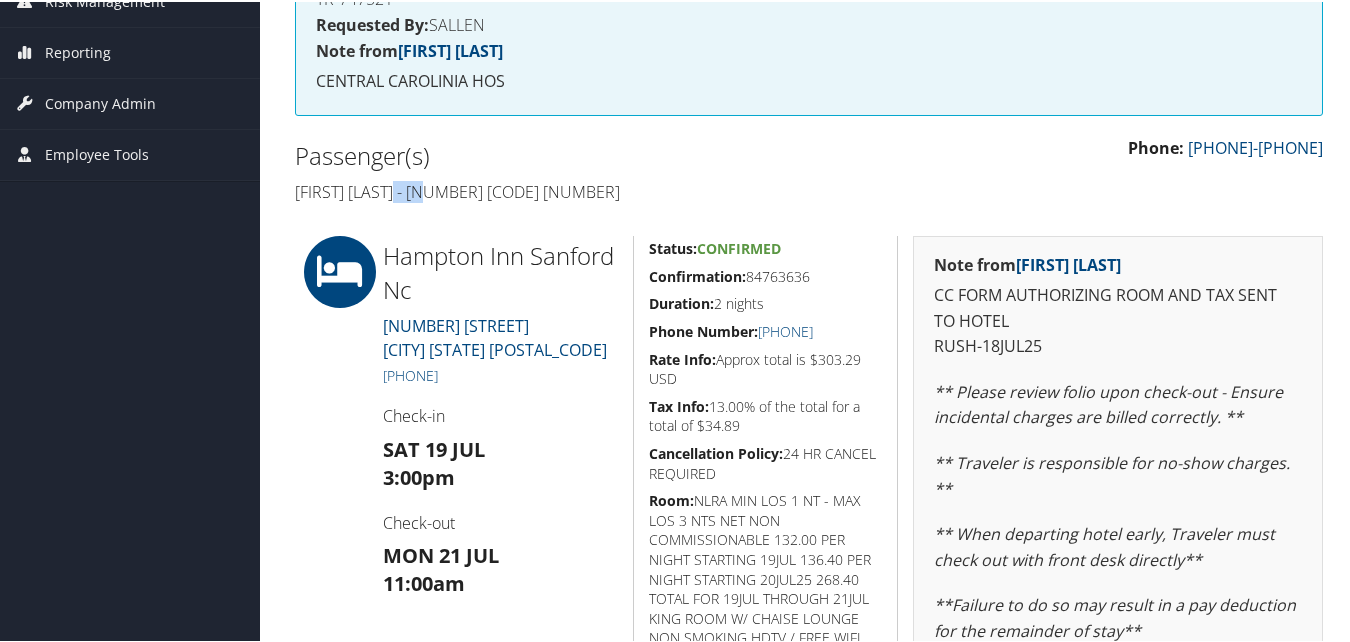 drag, startPoint x: 458, startPoint y: 196, endPoint x: 416, endPoint y: 199, distance: 42.107006 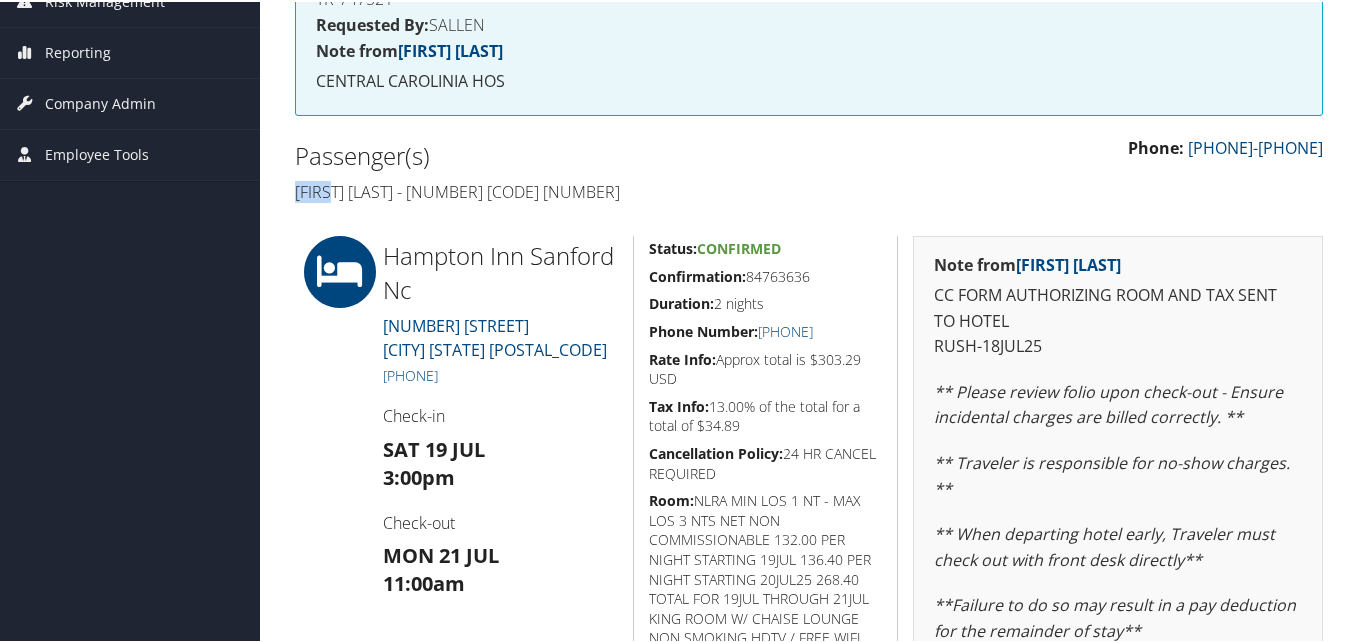drag, startPoint x: 335, startPoint y: 188, endPoint x: 293, endPoint y: 188, distance: 42 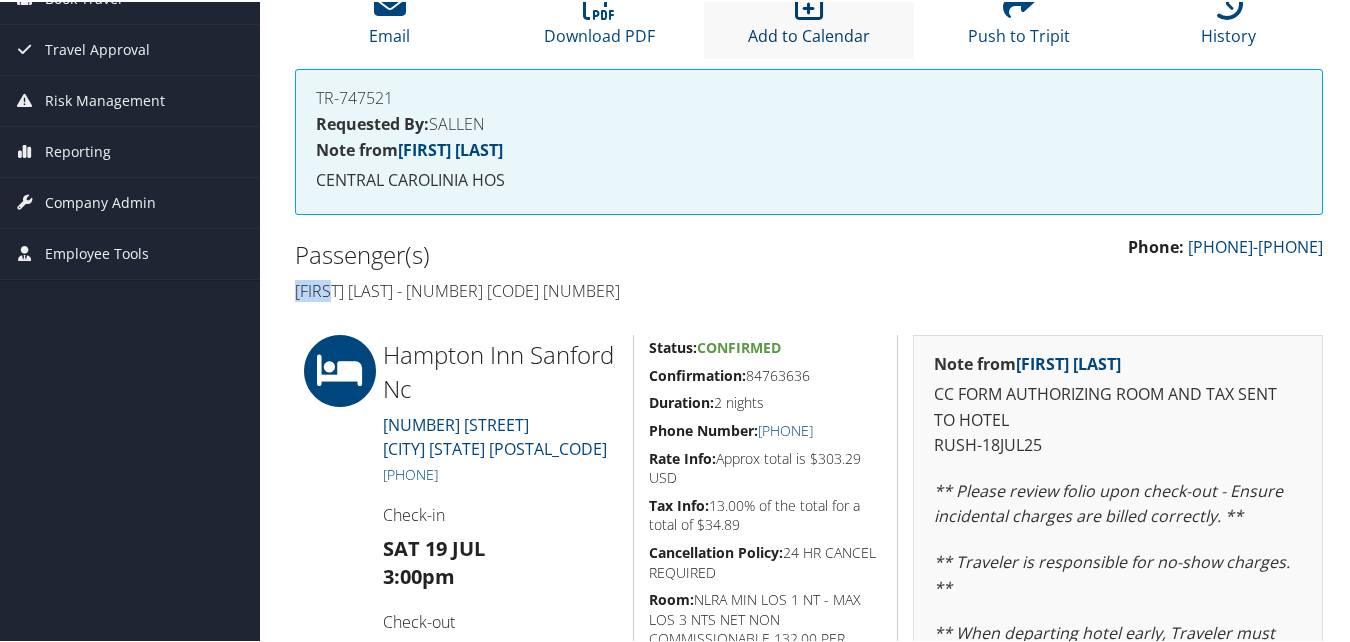 scroll, scrollTop: 200, scrollLeft: 0, axis: vertical 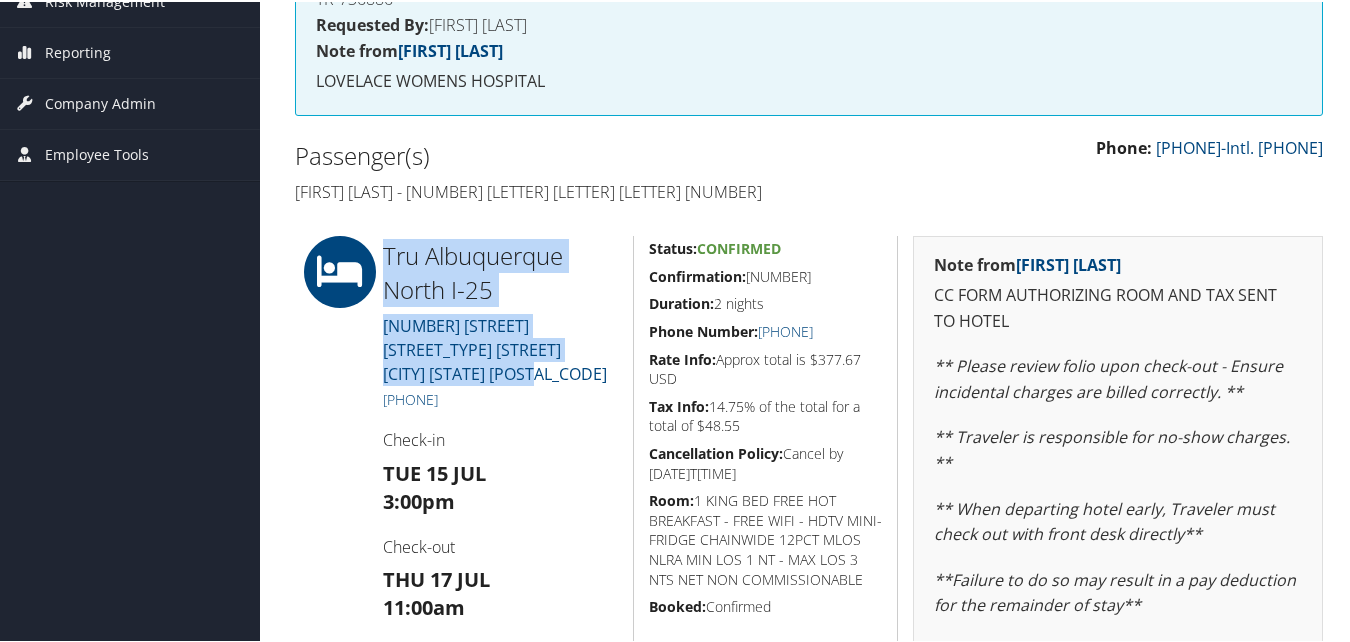 drag, startPoint x: 602, startPoint y: 349, endPoint x: 370, endPoint y: 255, distance: 250.3198 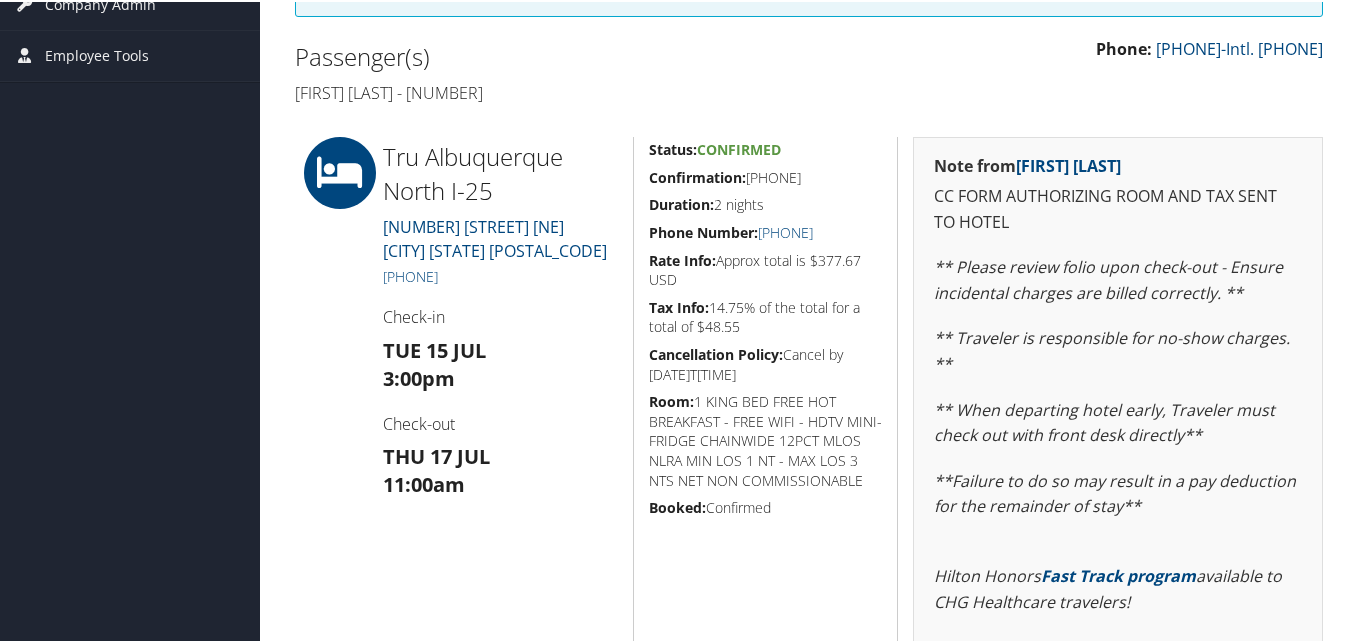 scroll, scrollTop: 400, scrollLeft: 0, axis: vertical 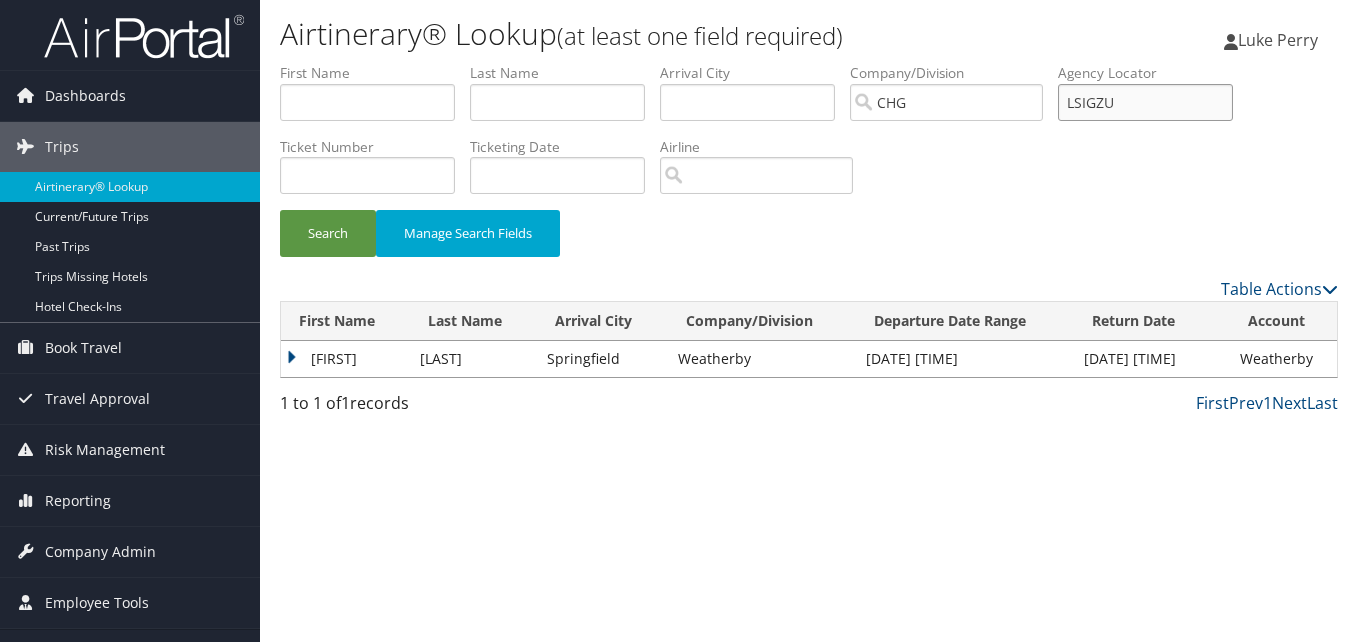 drag, startPoint x: 1163, startPoint y: 101, endPoint x: 1049, endPoint y: 108, distance: 114.21471 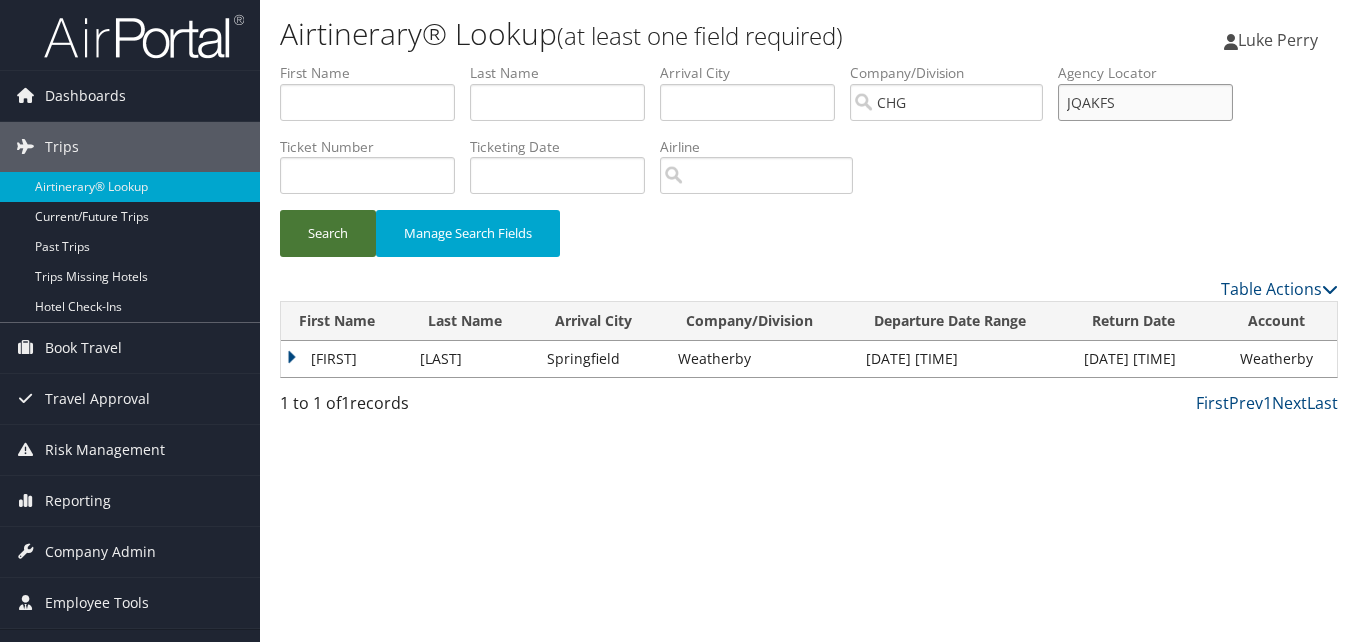 type on "JQAKFS" 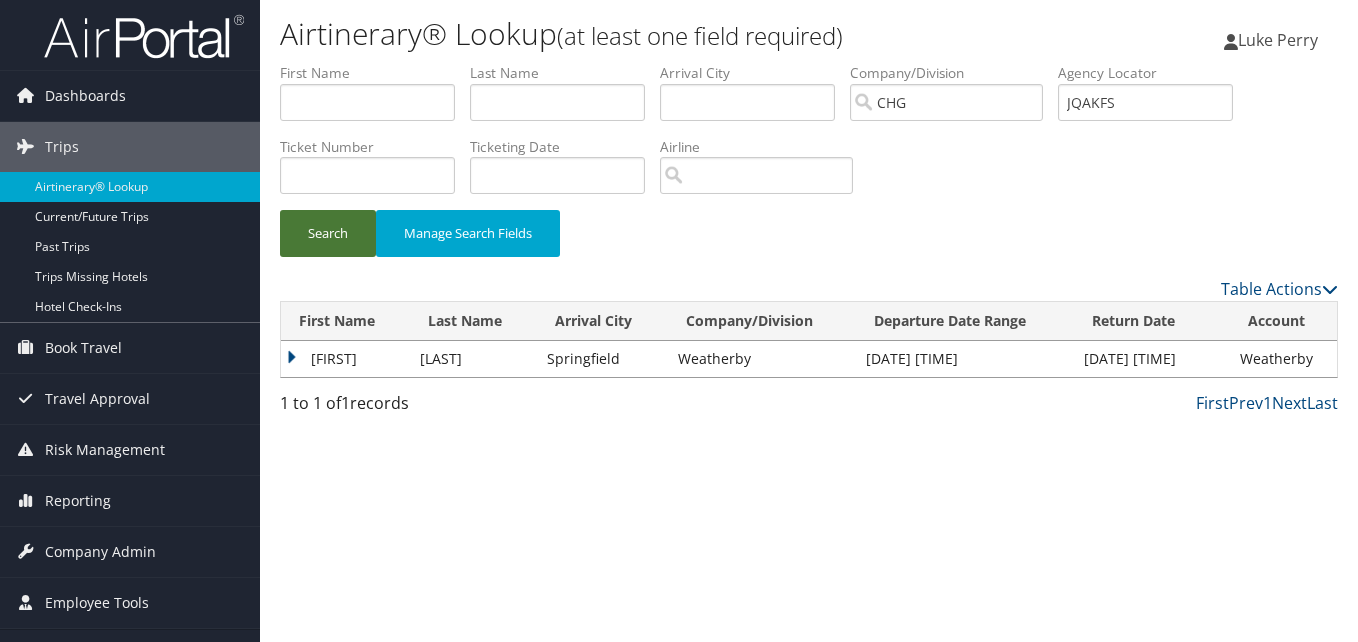click on "Search" at bounding box center (328, 233) 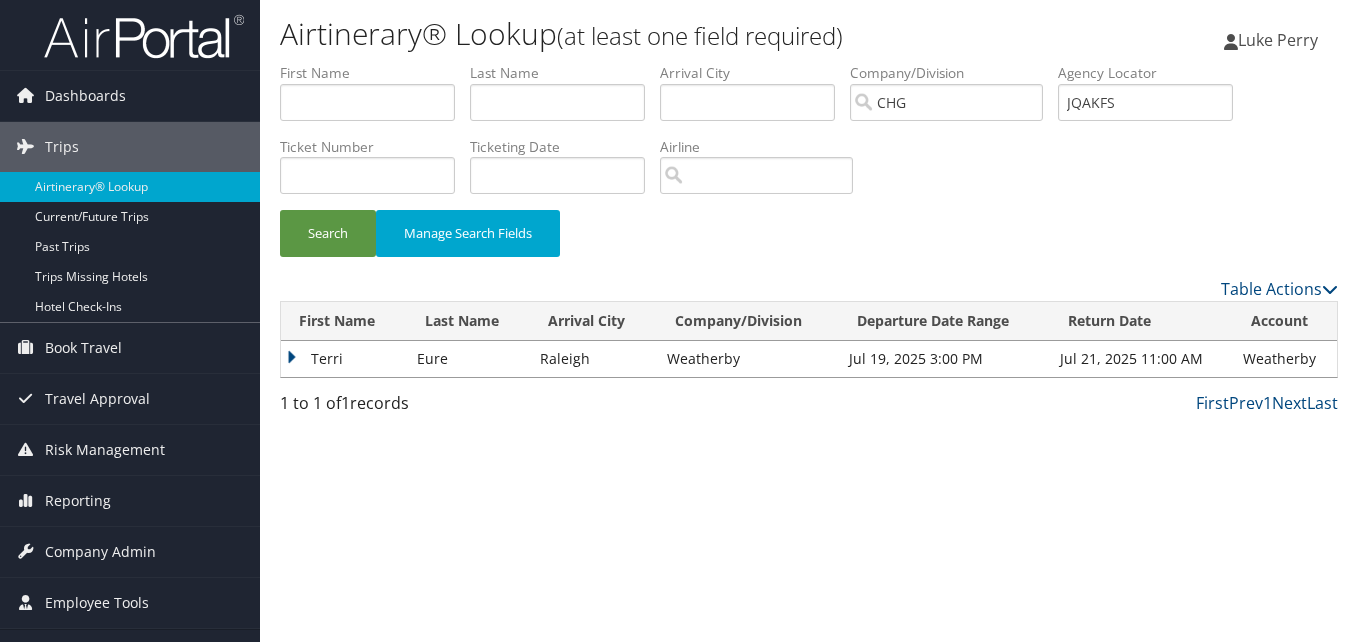 click on "Terri" at bounding box center [344, 359] 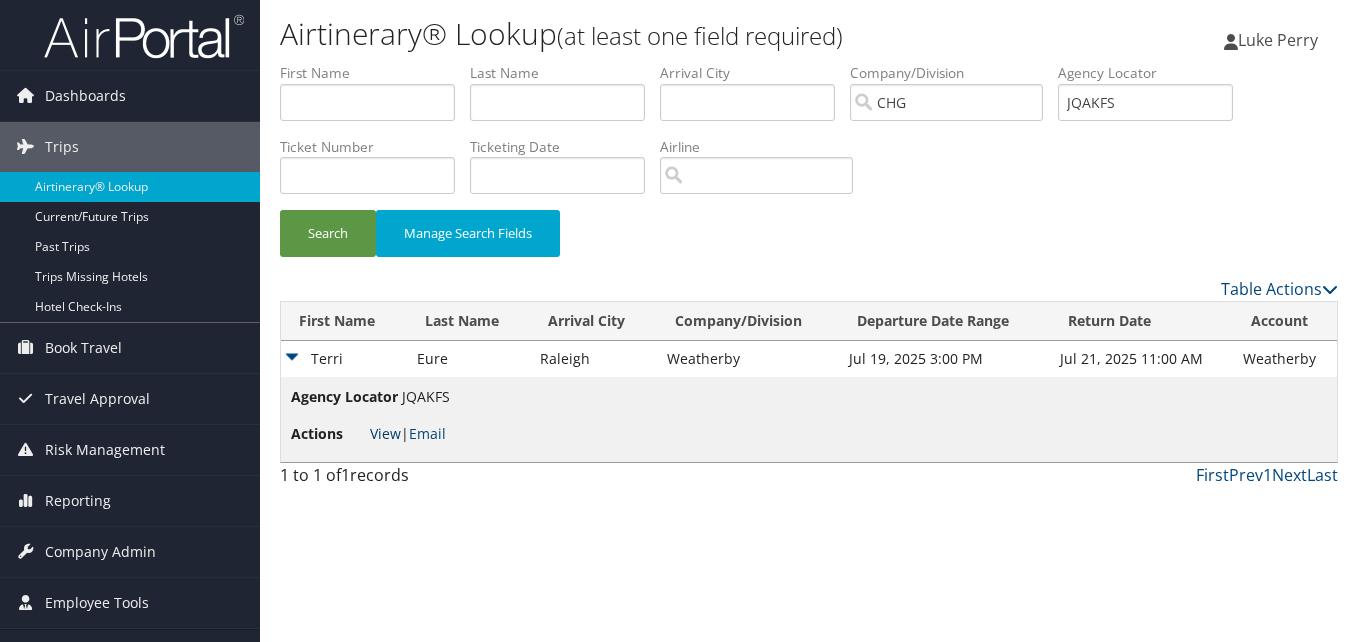 click on "View" at bounding box center [385, 433] 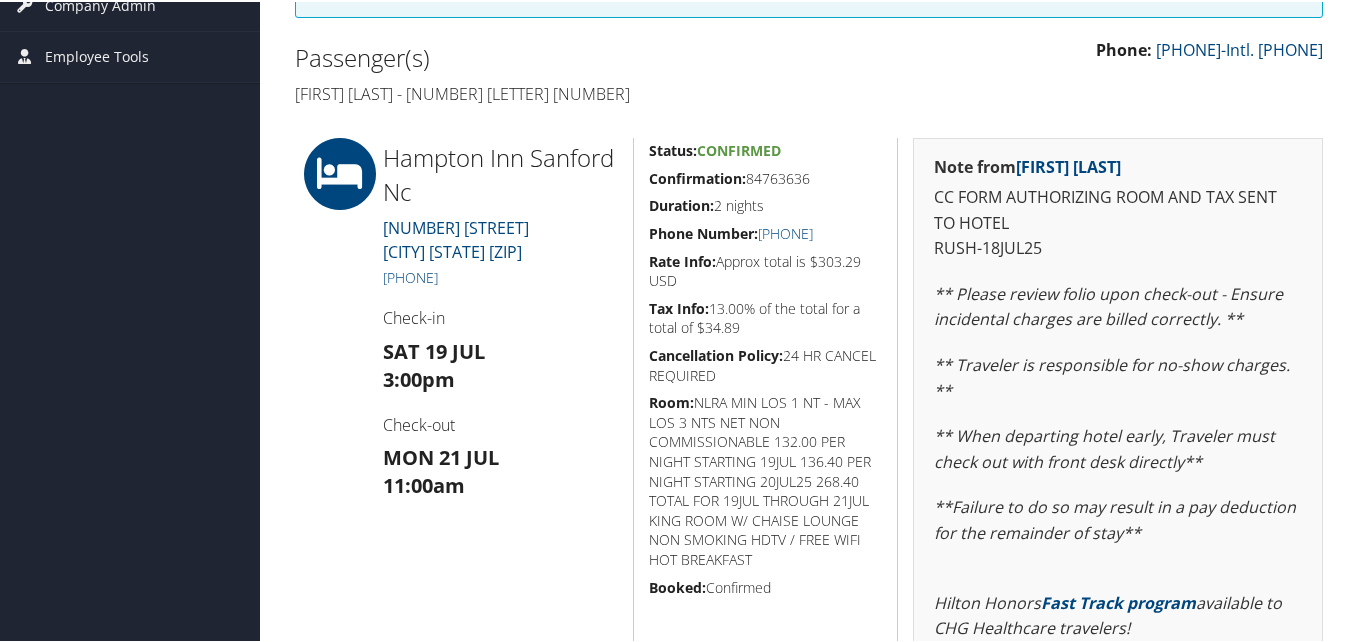 scroll, scrollTop: 400, scrollLeft: 0, axis: vertical 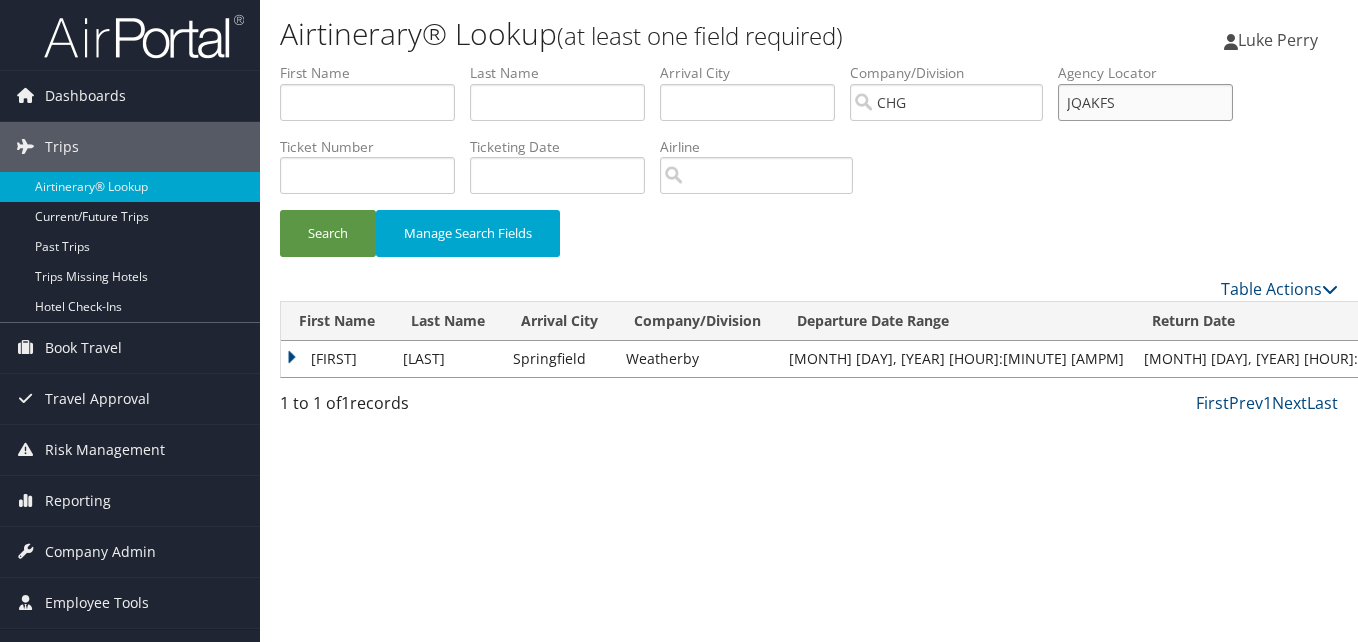 drag, startPoint x: 1108, startPoint y: 98, endPoint x: 1065, endPoint y: 100, distance: 43.046486 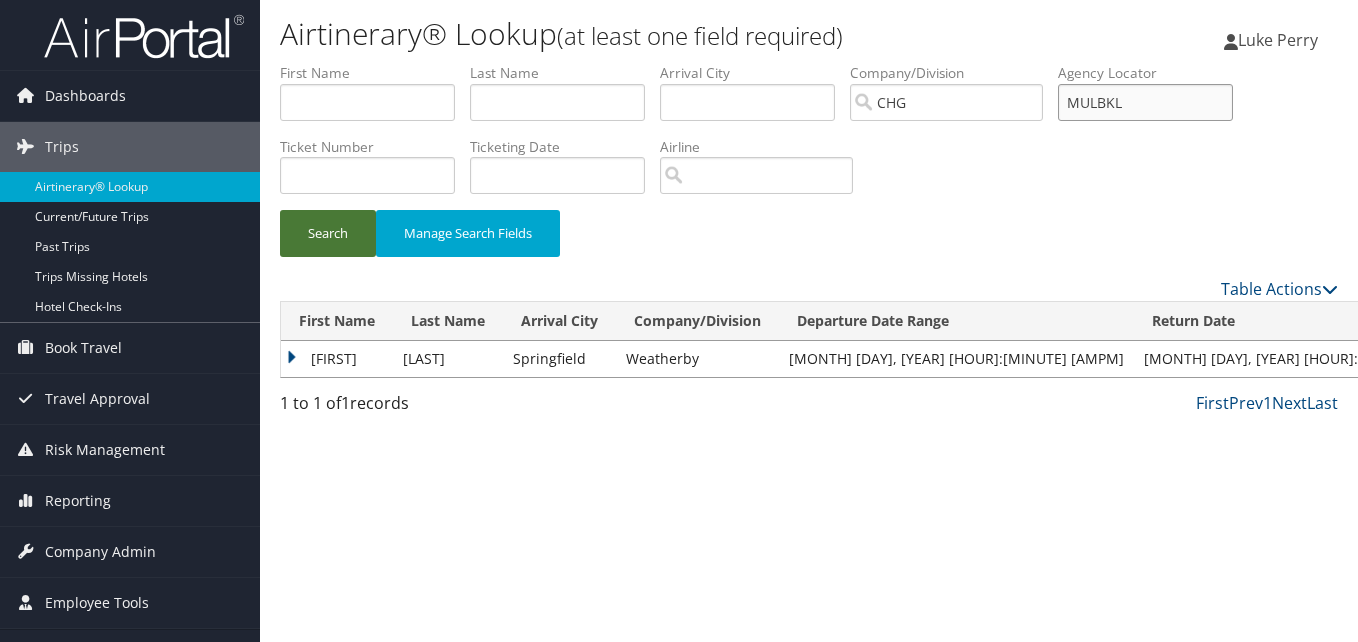 type on "MULBKL" 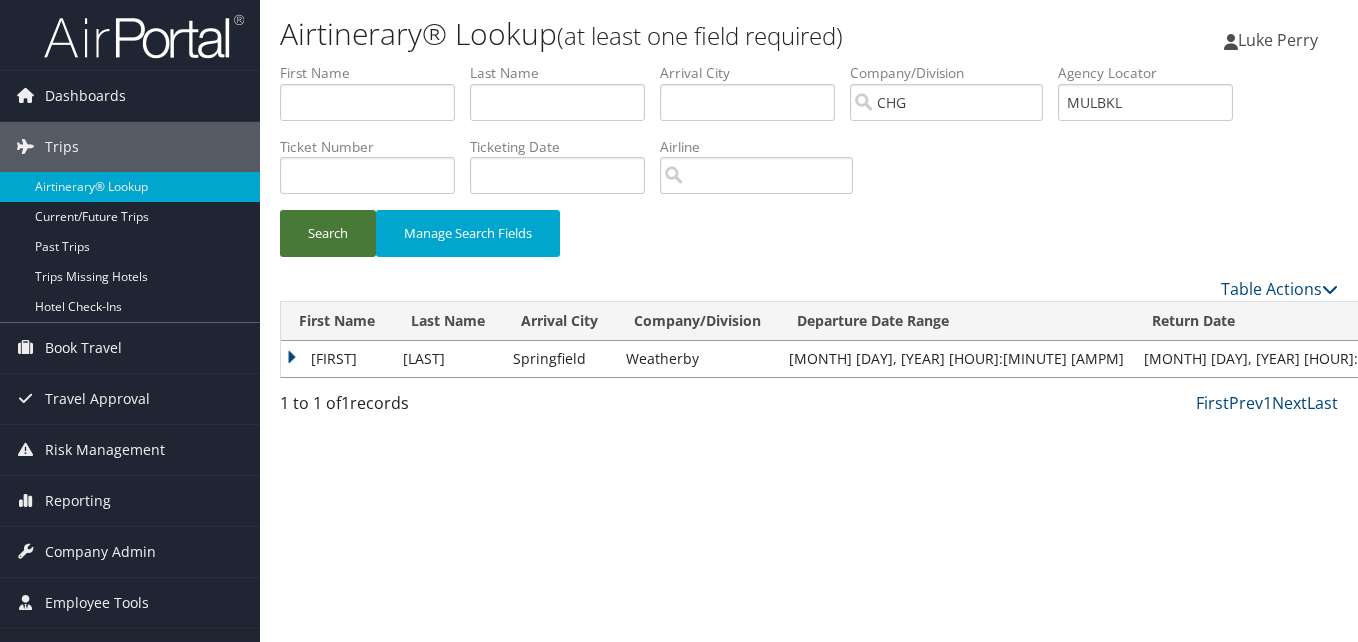 click on "Search" at bounding box center [328, 233] 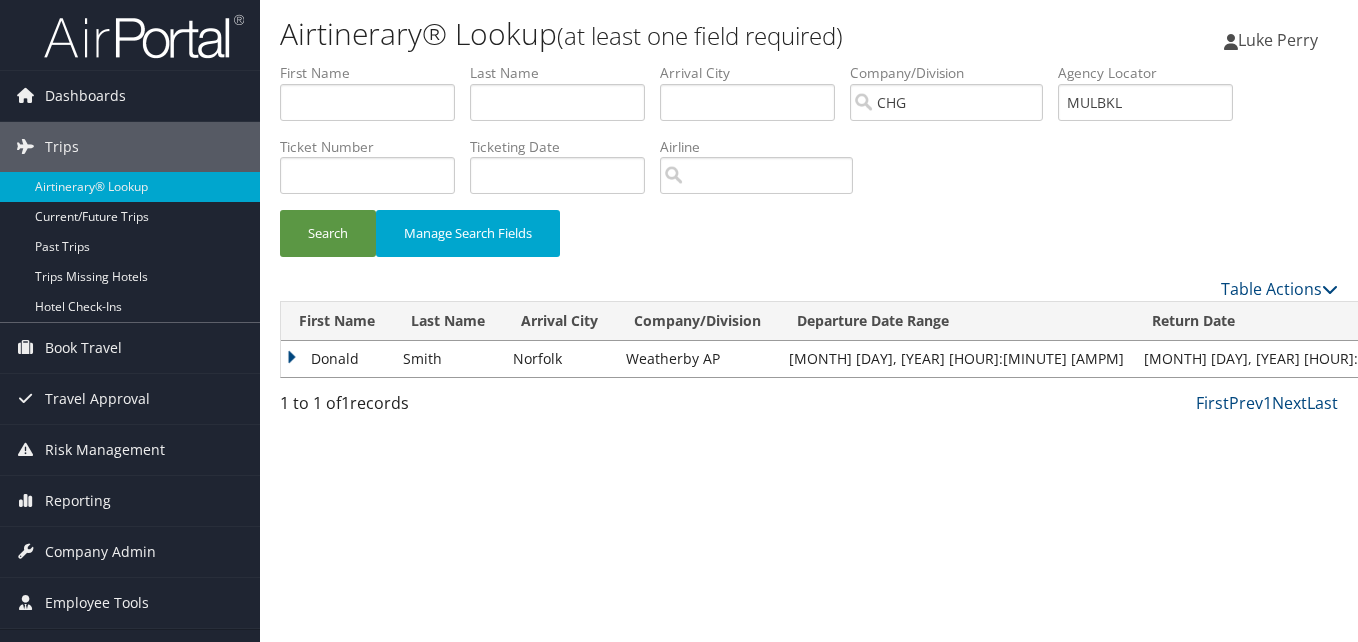 click on "Donald" at bounding box center [337, 359] 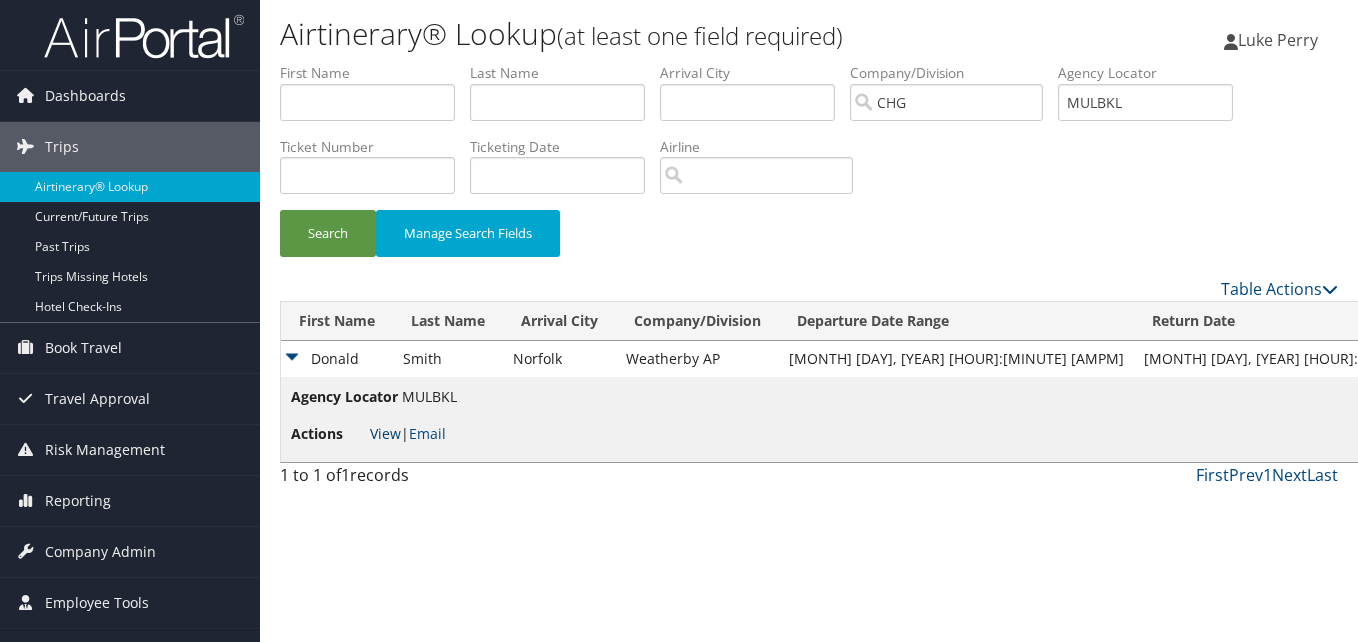 click on "View" at bounding box center [385, 433] 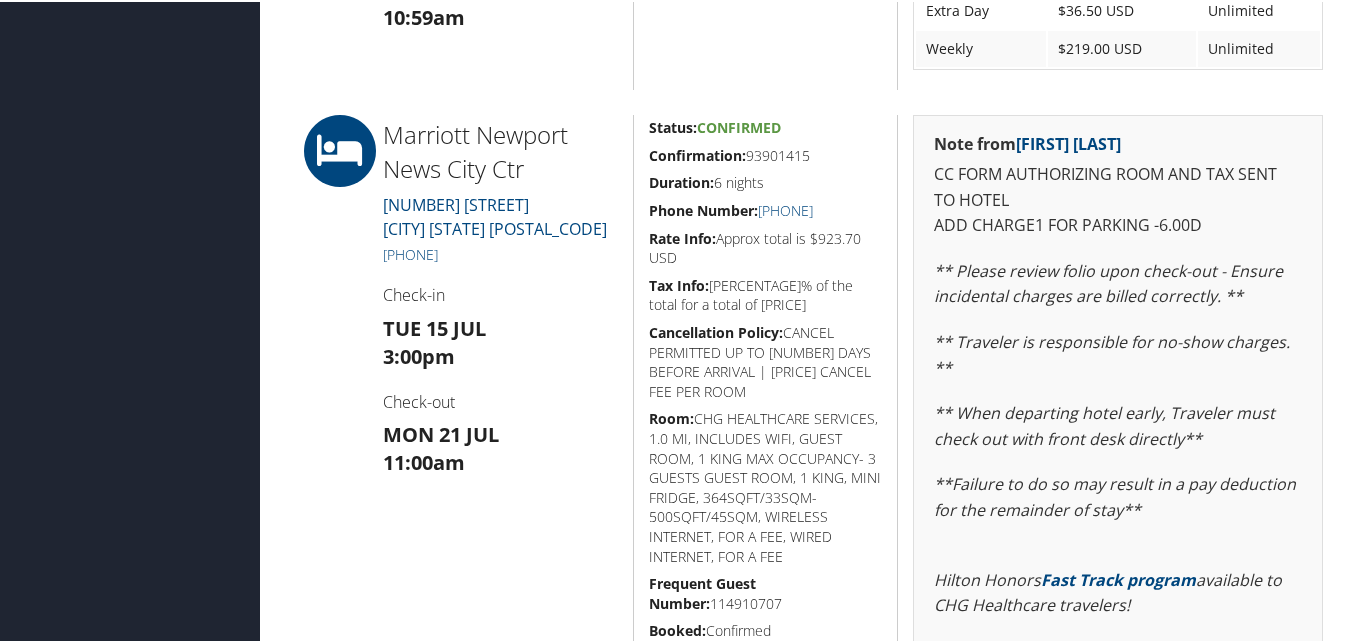scroll, scrollTop: 1600, scrollLeft: 0, axis: vertical 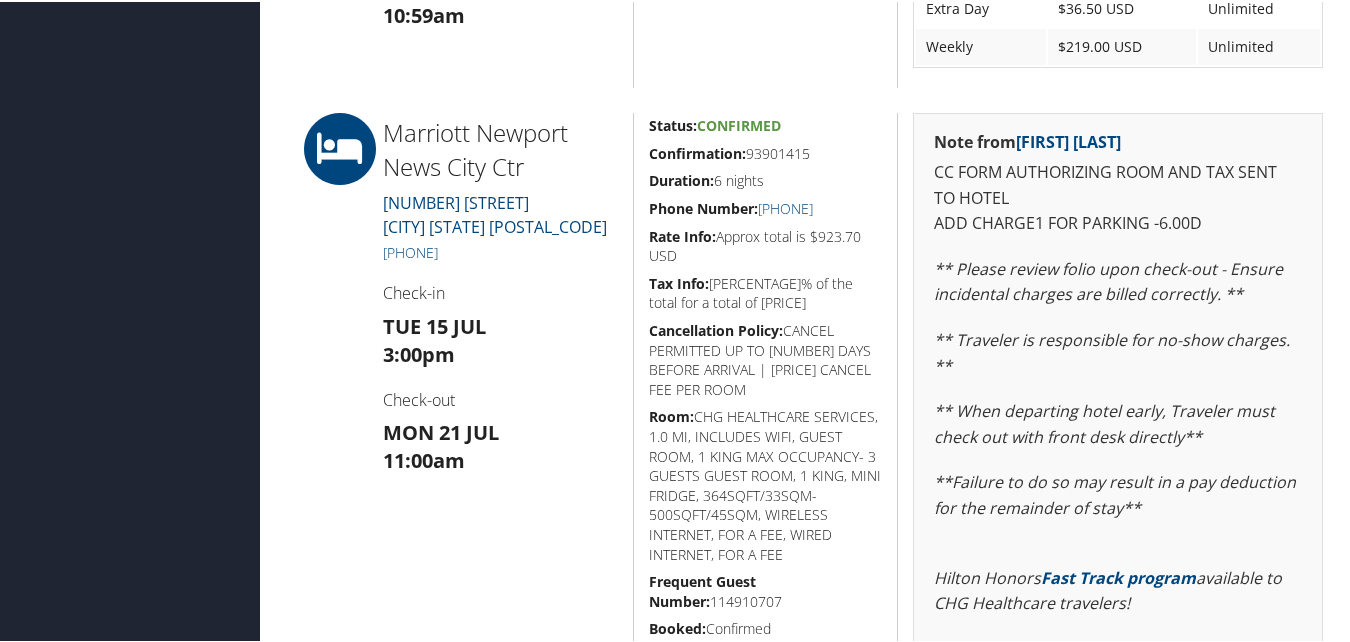drag, startPoint x: 816, startPoint y: 148, endPoint x: 646, endPoint y: 153, distance: 170.07352 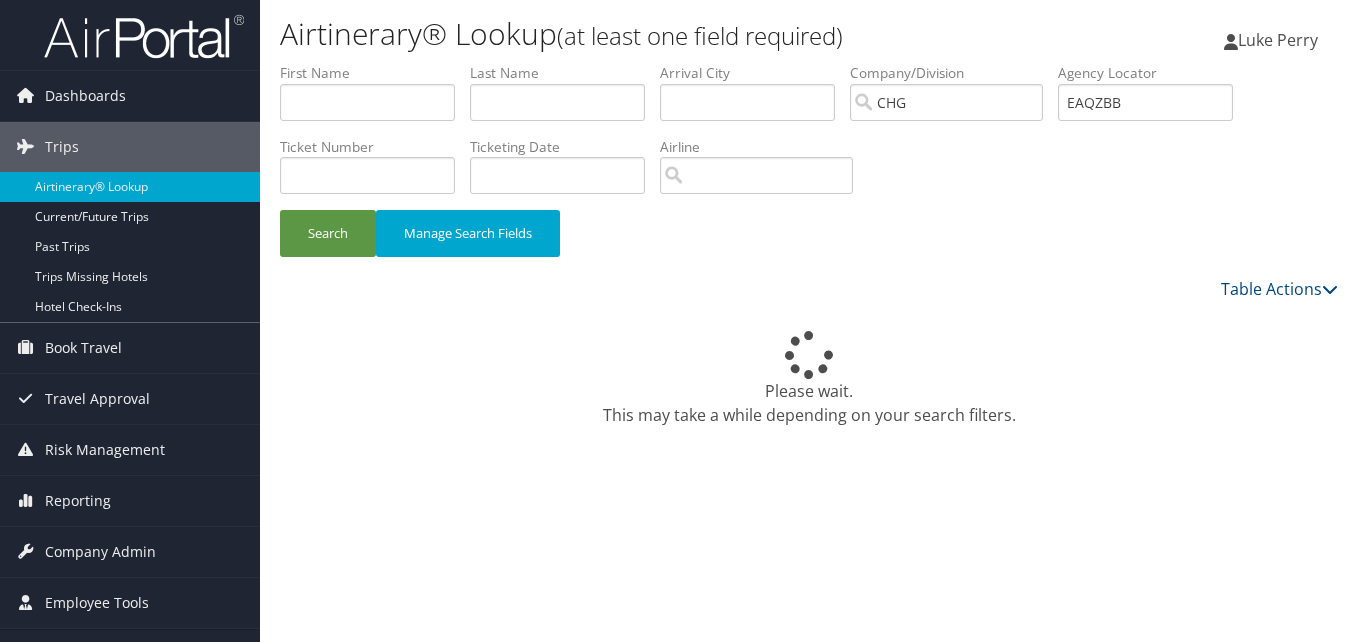 scroll, scrollTop: 0, scrollLeft: 0, axis: both 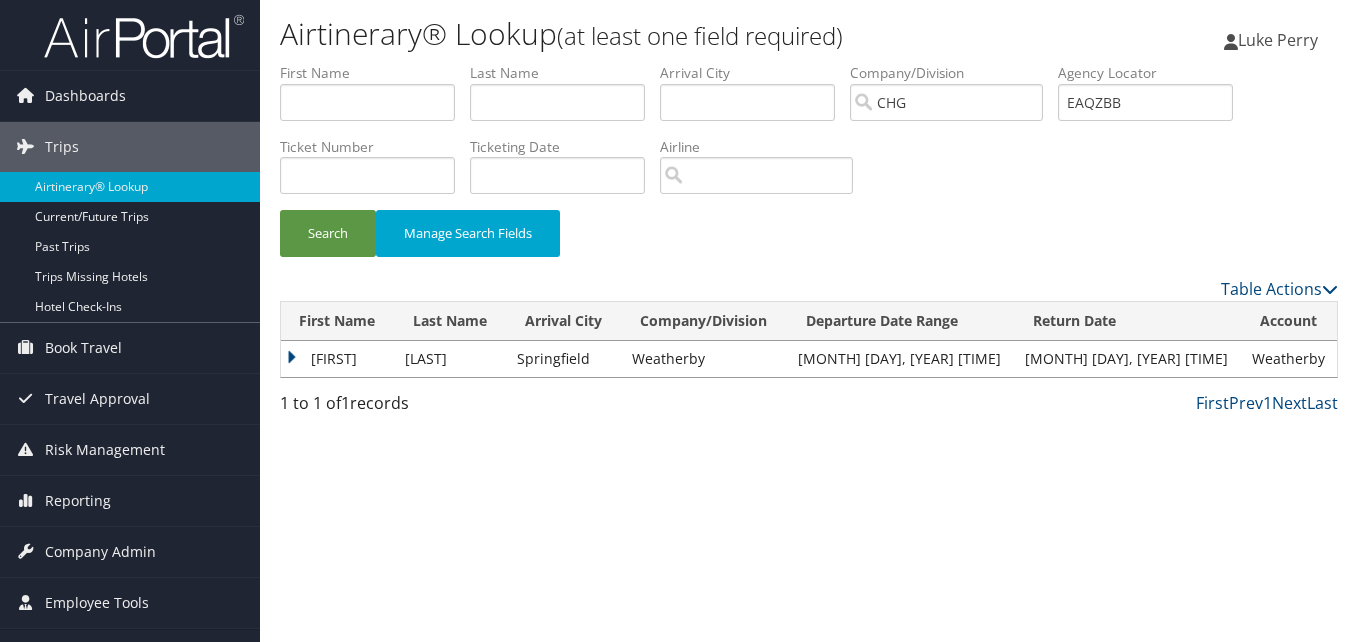 click on "[FIRST]" at bounding box center (338, 359) 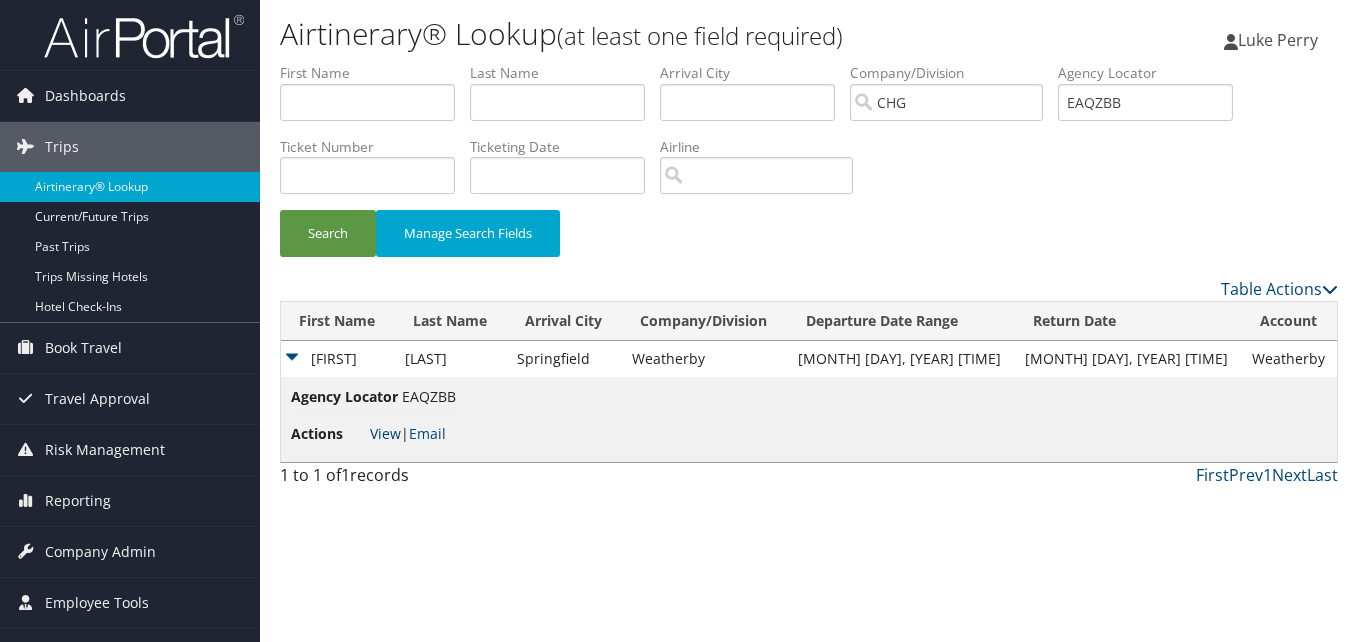 click on "View" at bounding box center [385, 433] 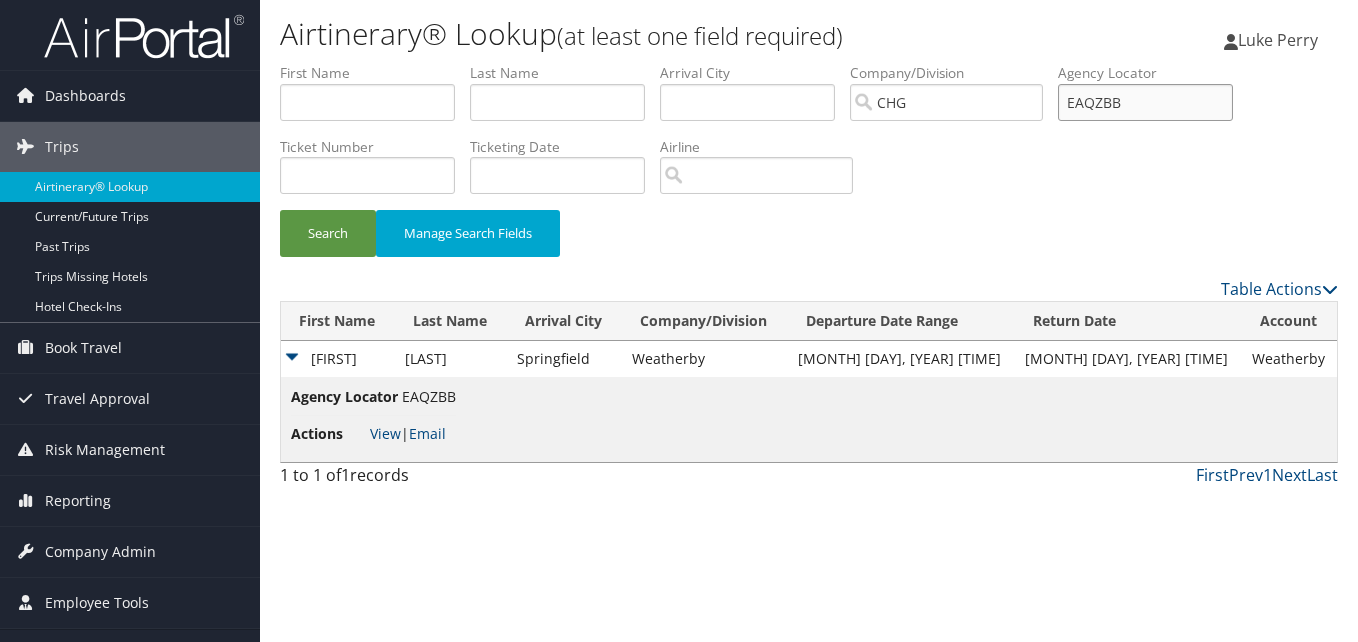 drag, startPoint x: 1153, startPoint y: 99, endPoint x: 1017, endPoint y: 106, distance: 136.18002 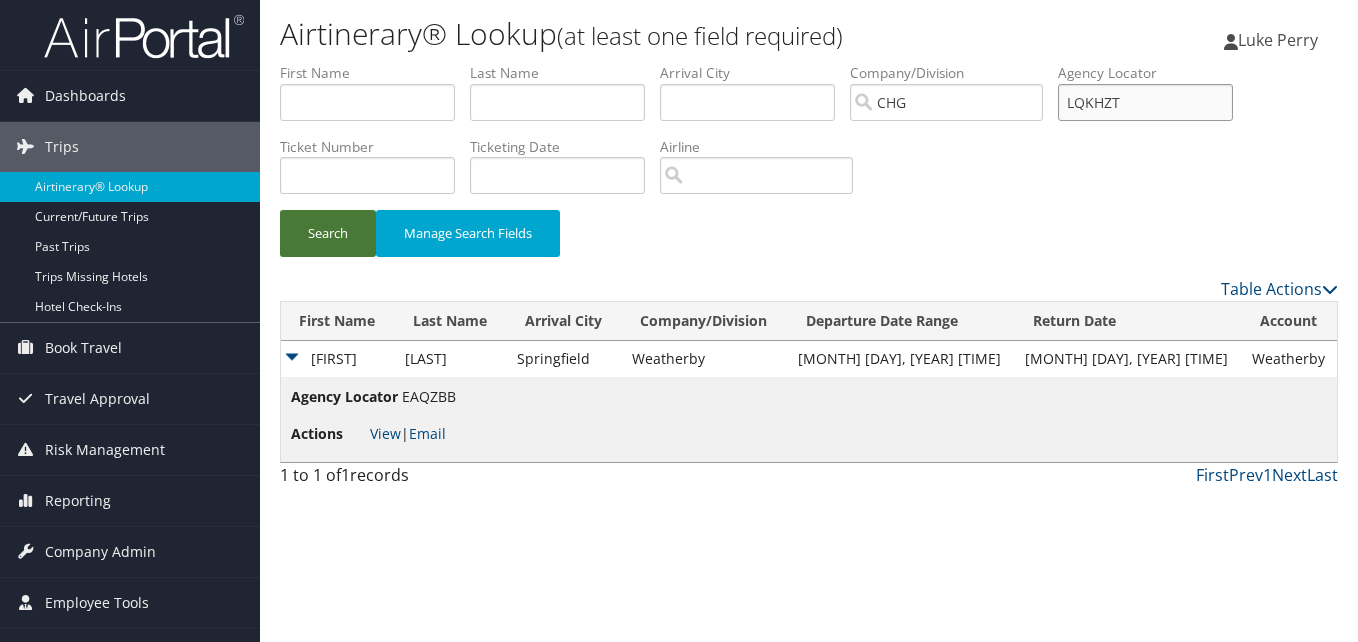 type on "LQKHZT" 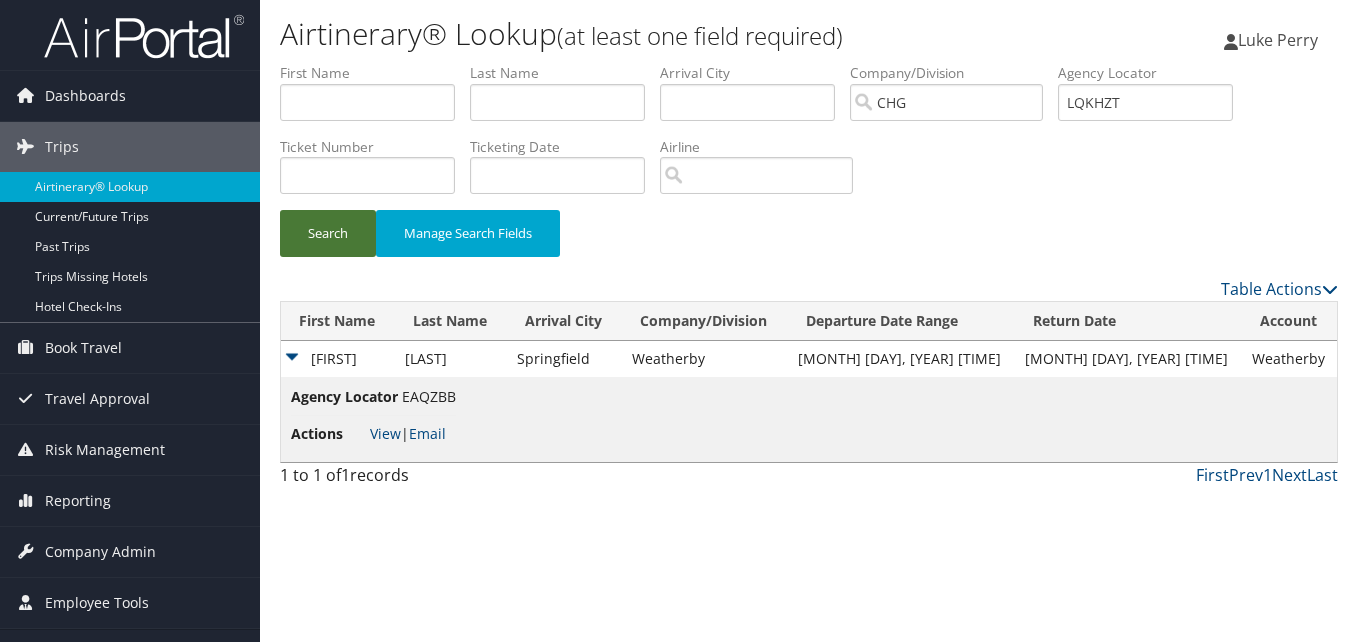 click on "Search" at bounding box center [328, 233] 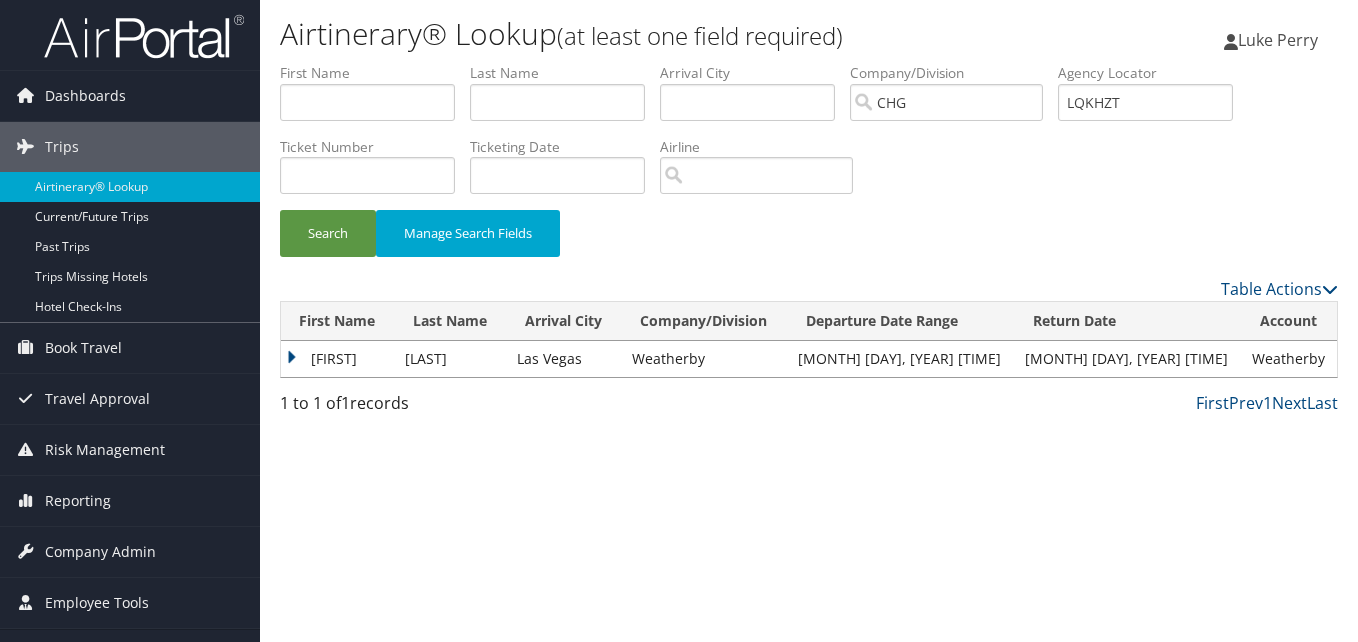 click on "[FIRST]" at bounding box center [338, 359] 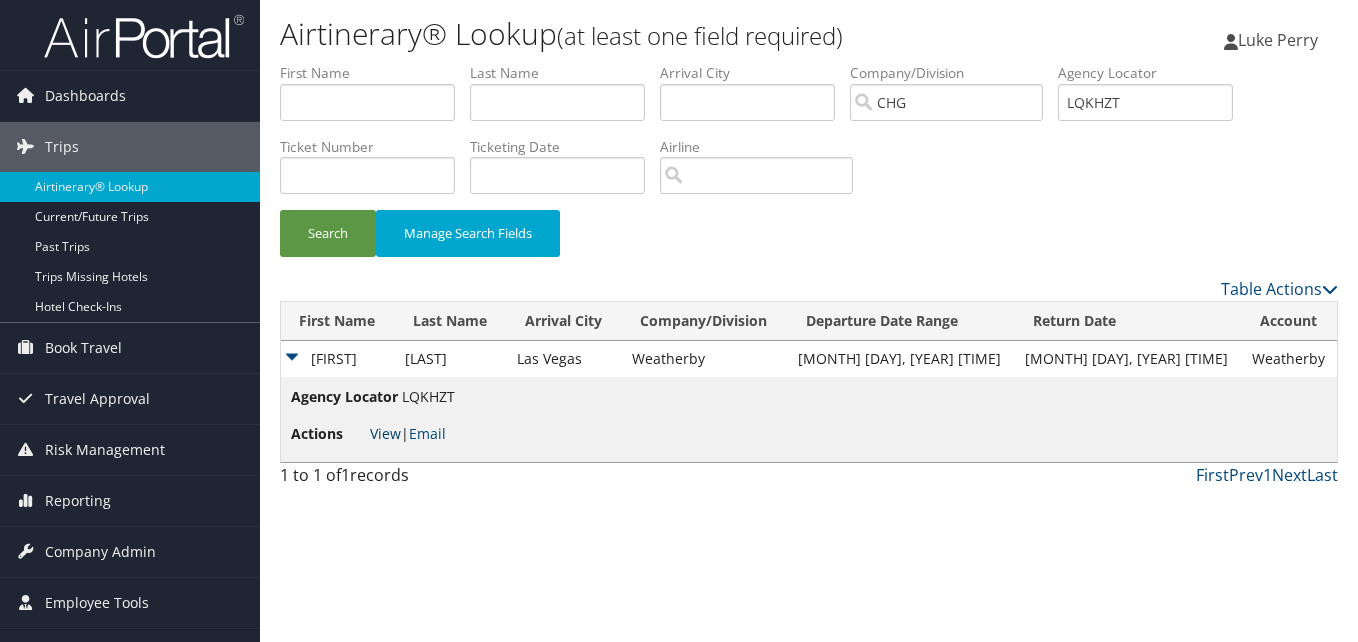 click on "View" at bounding box center (385, 433) 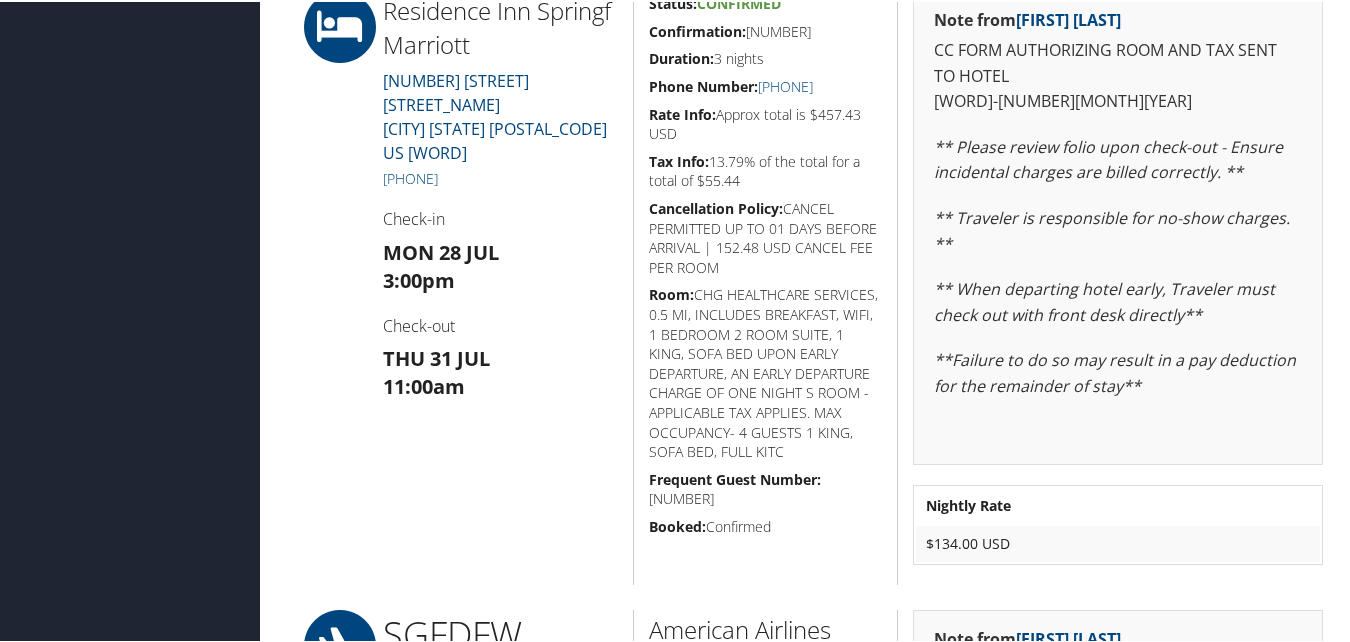 scroll, scrollTop: 1800, scrollLeft: 0, axis: vertical 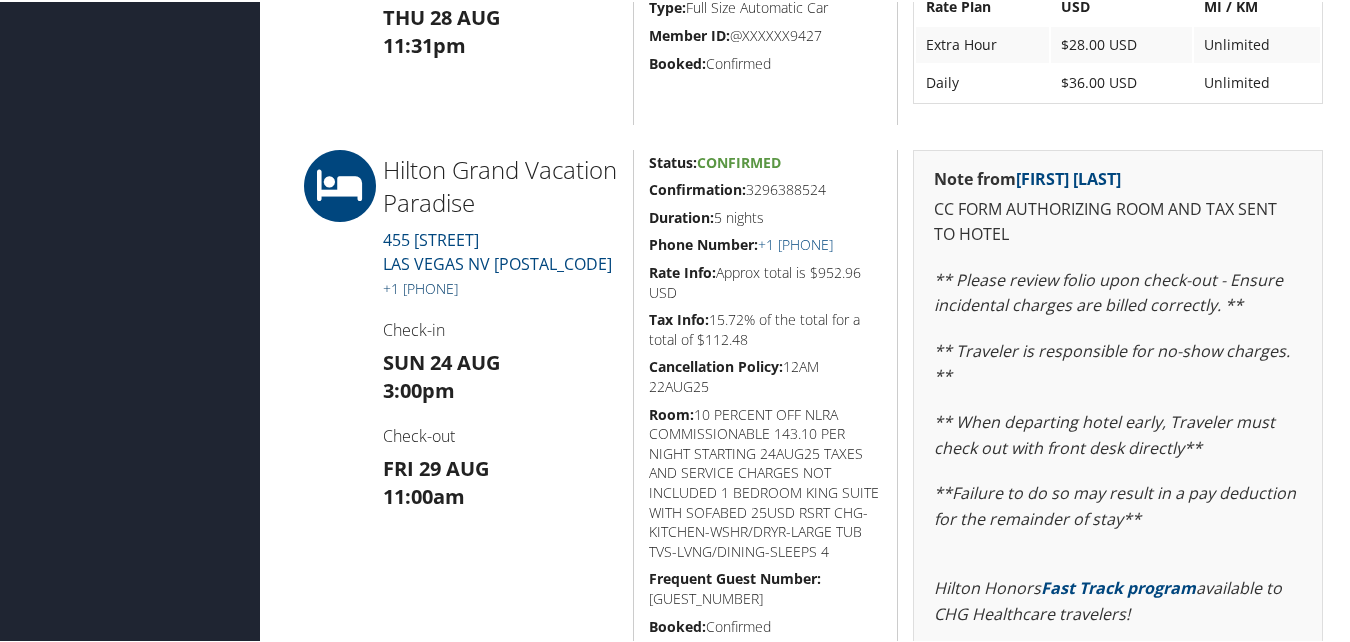 drag, startPoint x: 522, startPoint y: 292, endPoint x: 403, endPoint y: 292, distance: 119 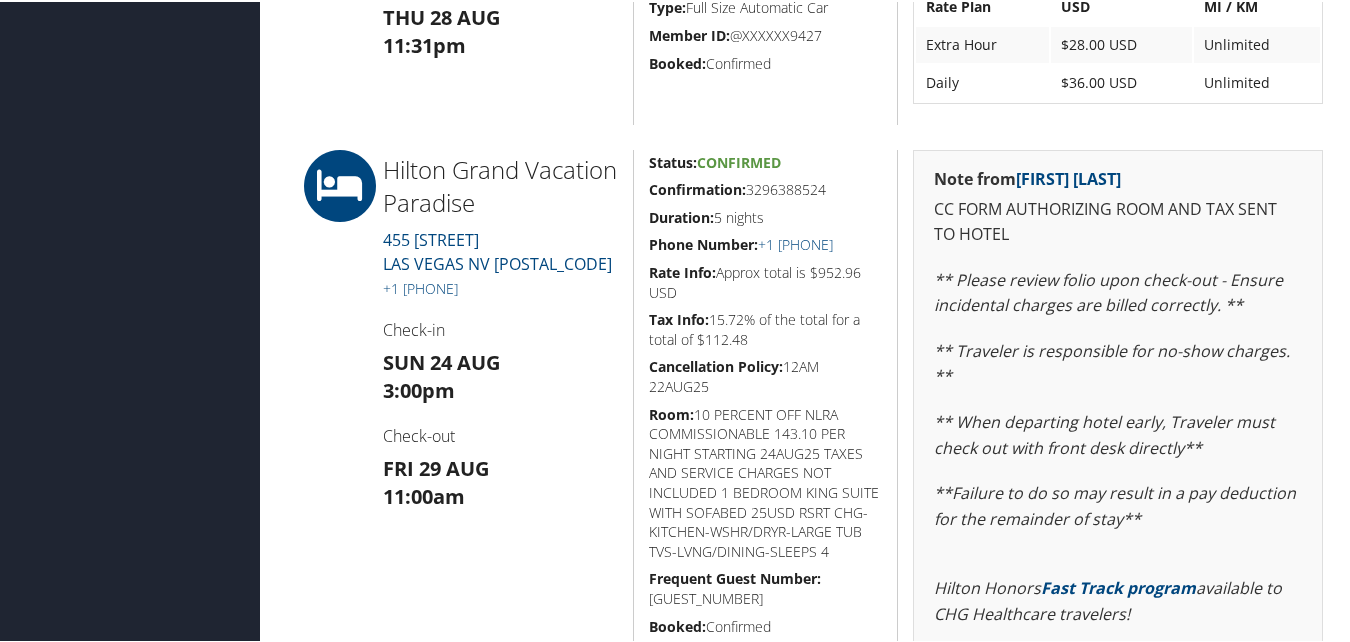 drag, startPoint x: 795, startPoint y: 198, endPoint x: 830, endPoint y: 208, distance: 36.40055 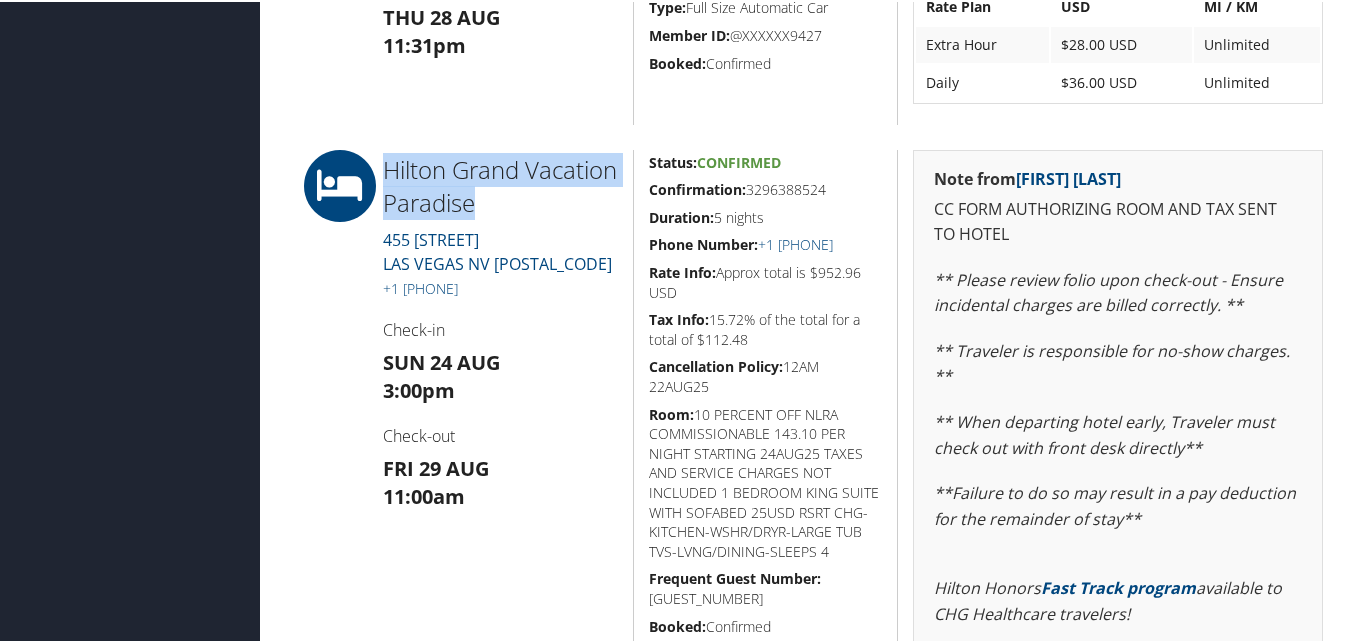 drag, startPoint x: 568, startPoint y: 197, endPoint x: 358, endPoint y: 178, distance: 210.85777 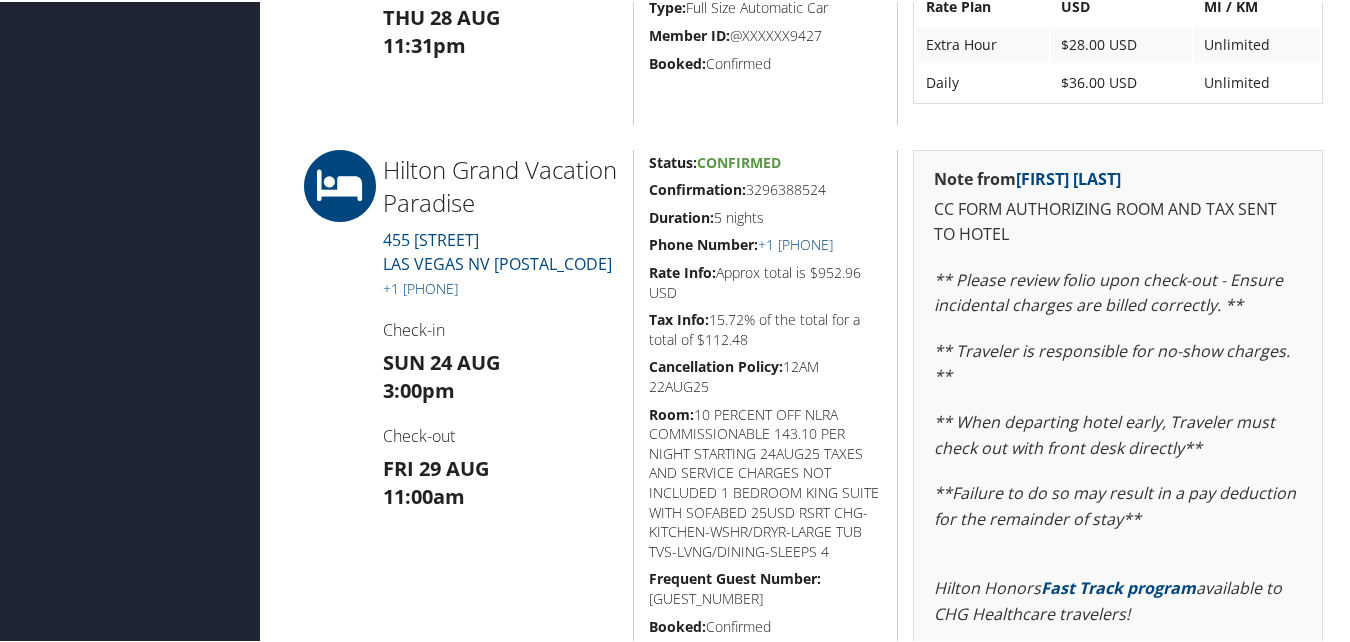 click on "Tax Info:  15.72% of the total for a total of $112.48" at bounding box center (766, 327) 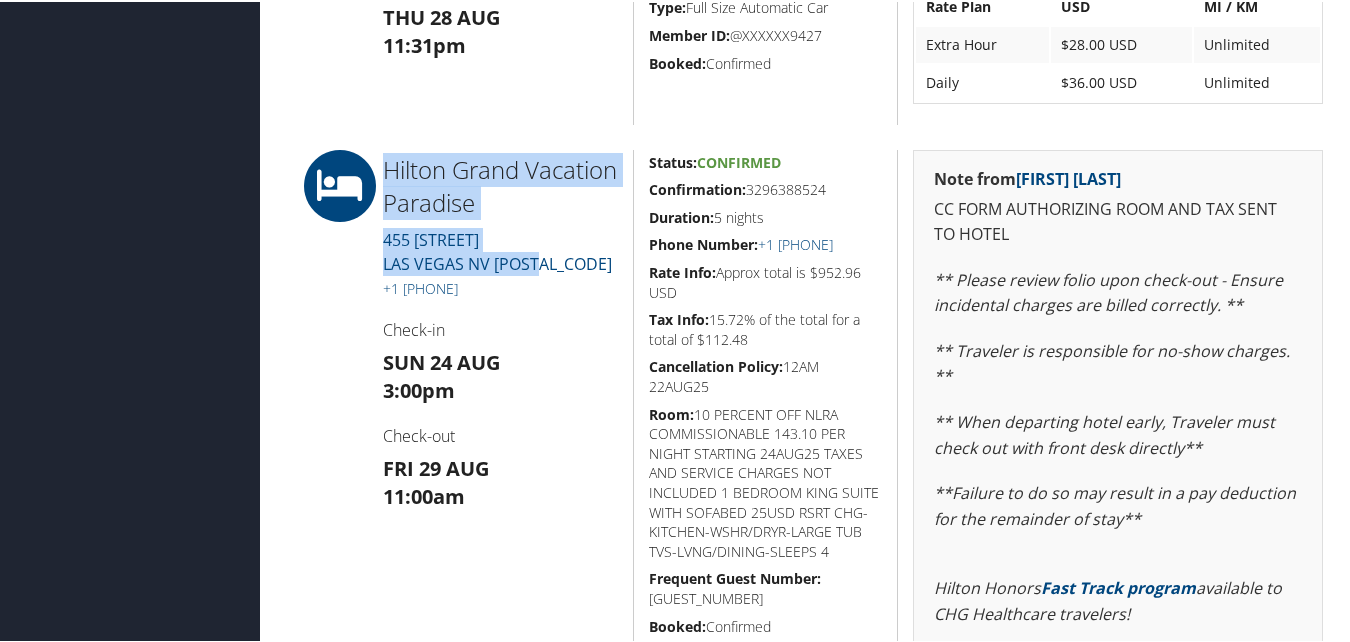drag, startPoint x: 580, startPoint y: 267, endPoint x: 385, endPoint y: 147, distance: 228.96506 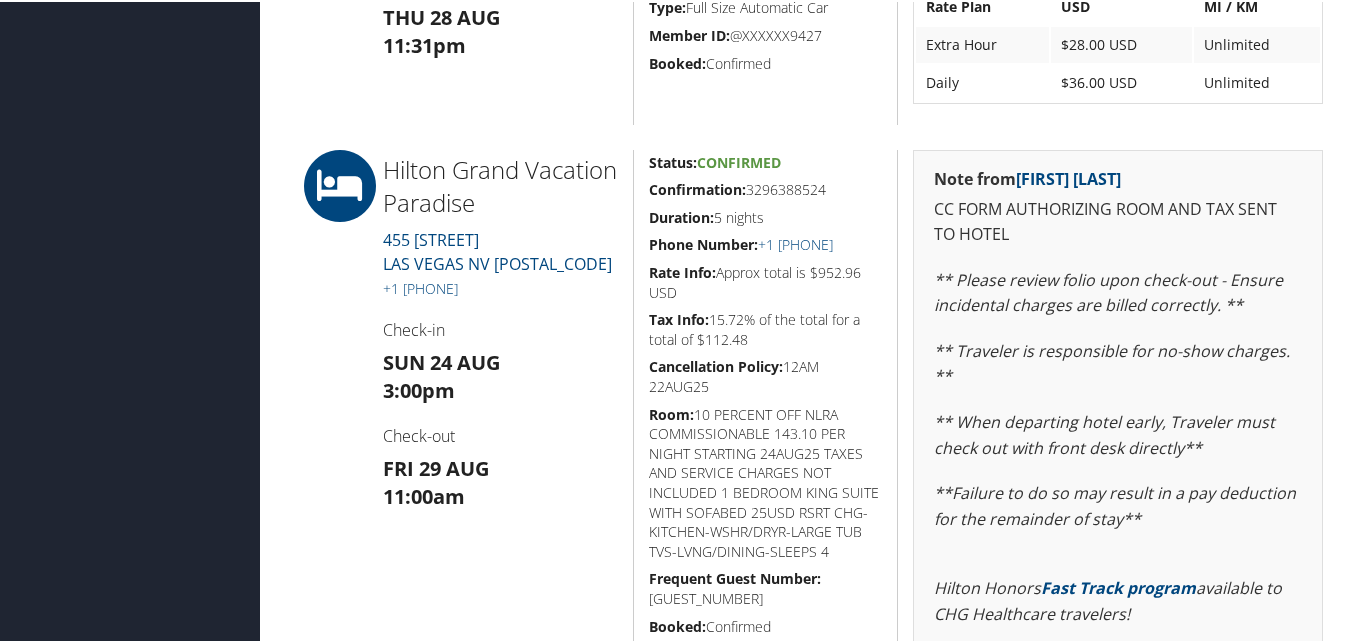 click on "Fri 29 Aug
11:00am" at bounding box center (500, 481) 